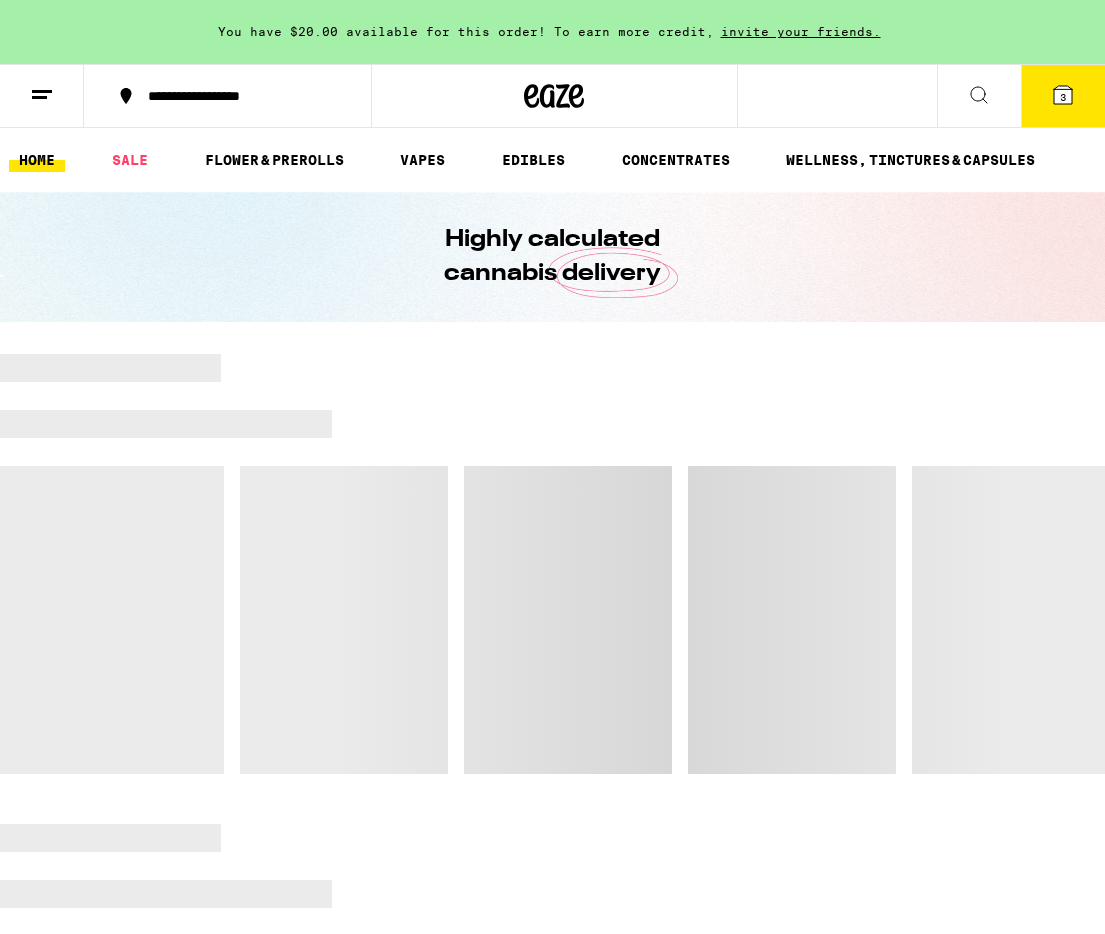 scroll, scrollTop: 0, scrollLeft: 0, axis: both 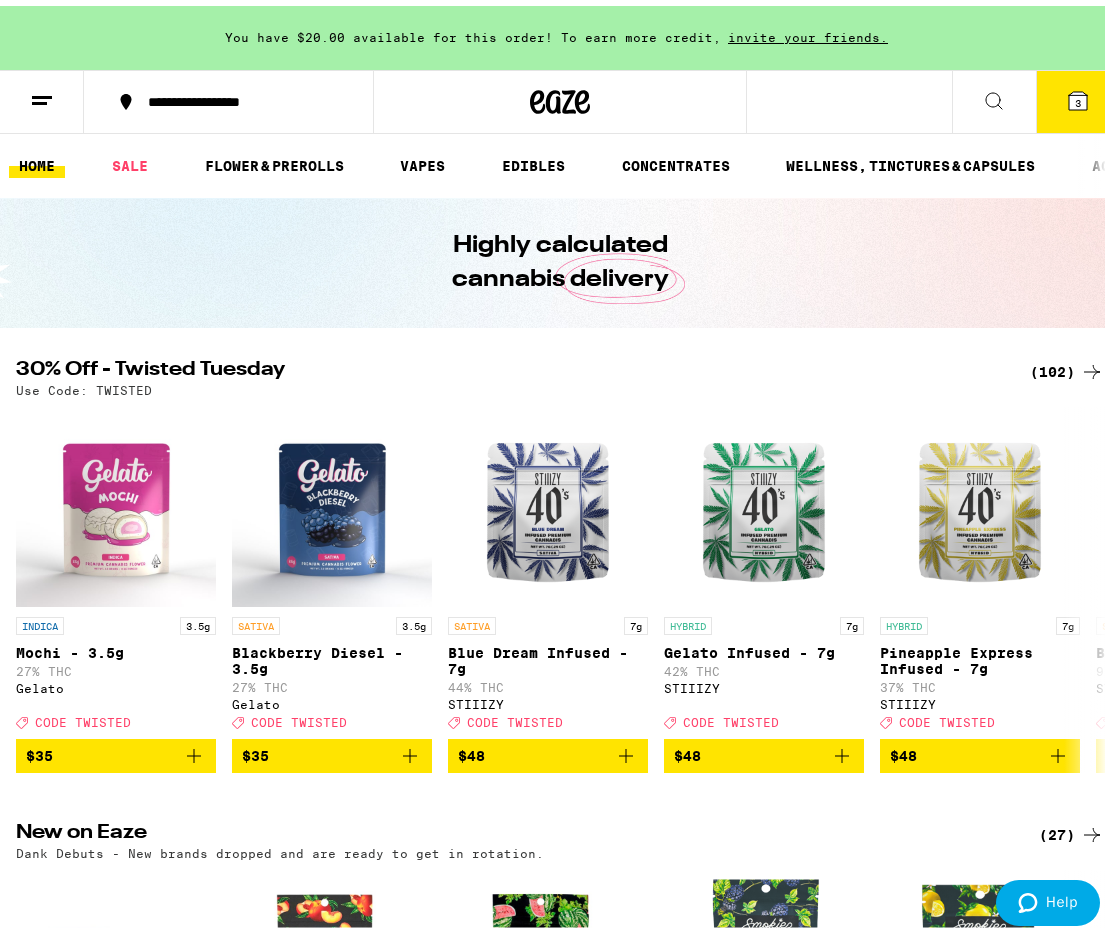 click on "3" at bounding box center (1078, 96) 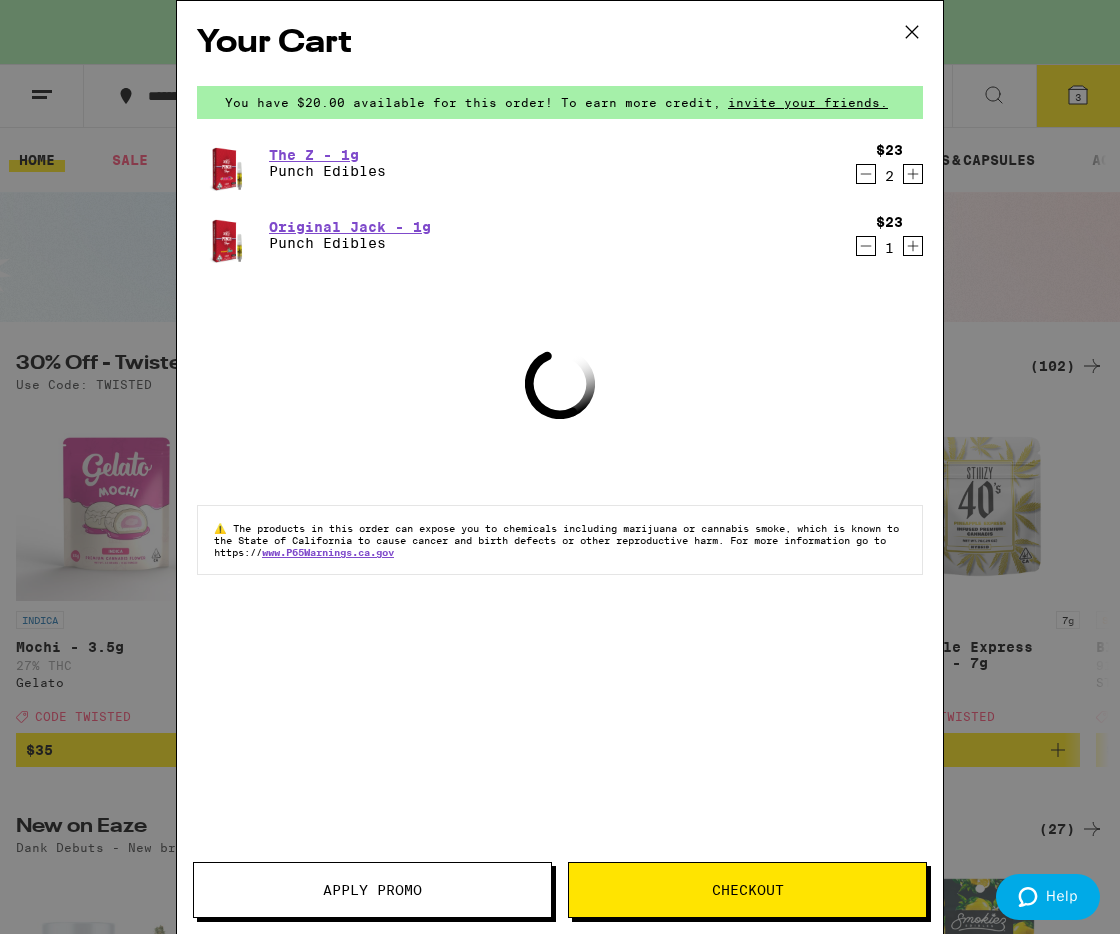 scroll, scrollTop: 0, scrollLeft: 0, axis: both 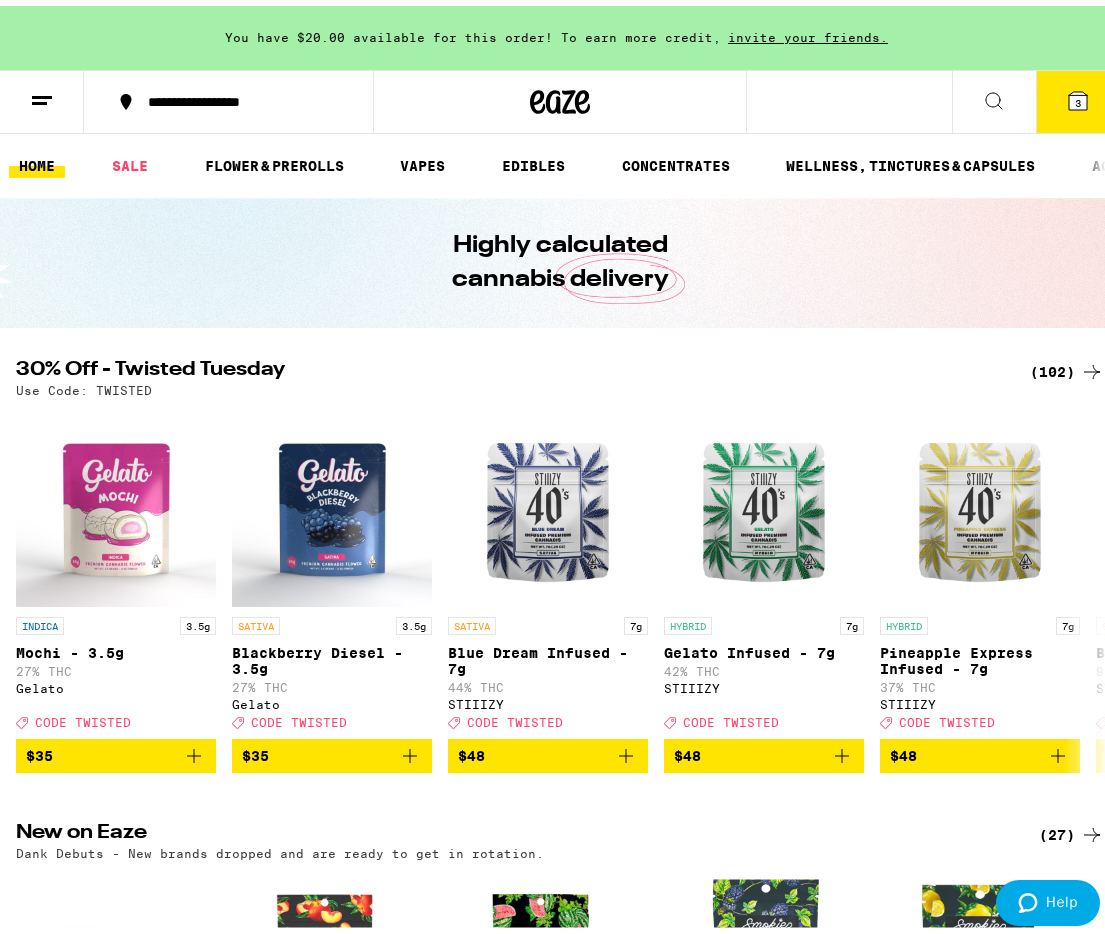 click on "Use Code: TWISTED" at bounding box center [560, 384] 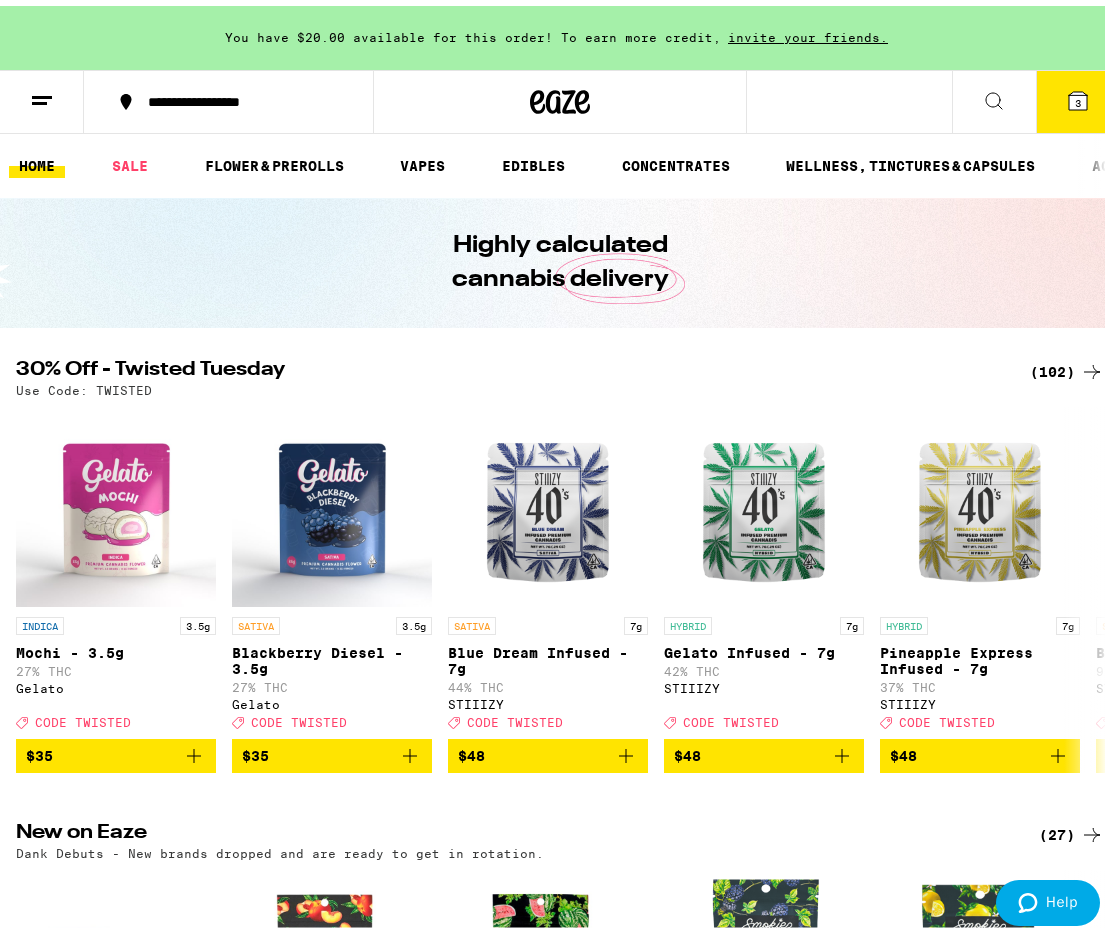 click on "Use Code: TWISTED" at bounding box center (560, 384) 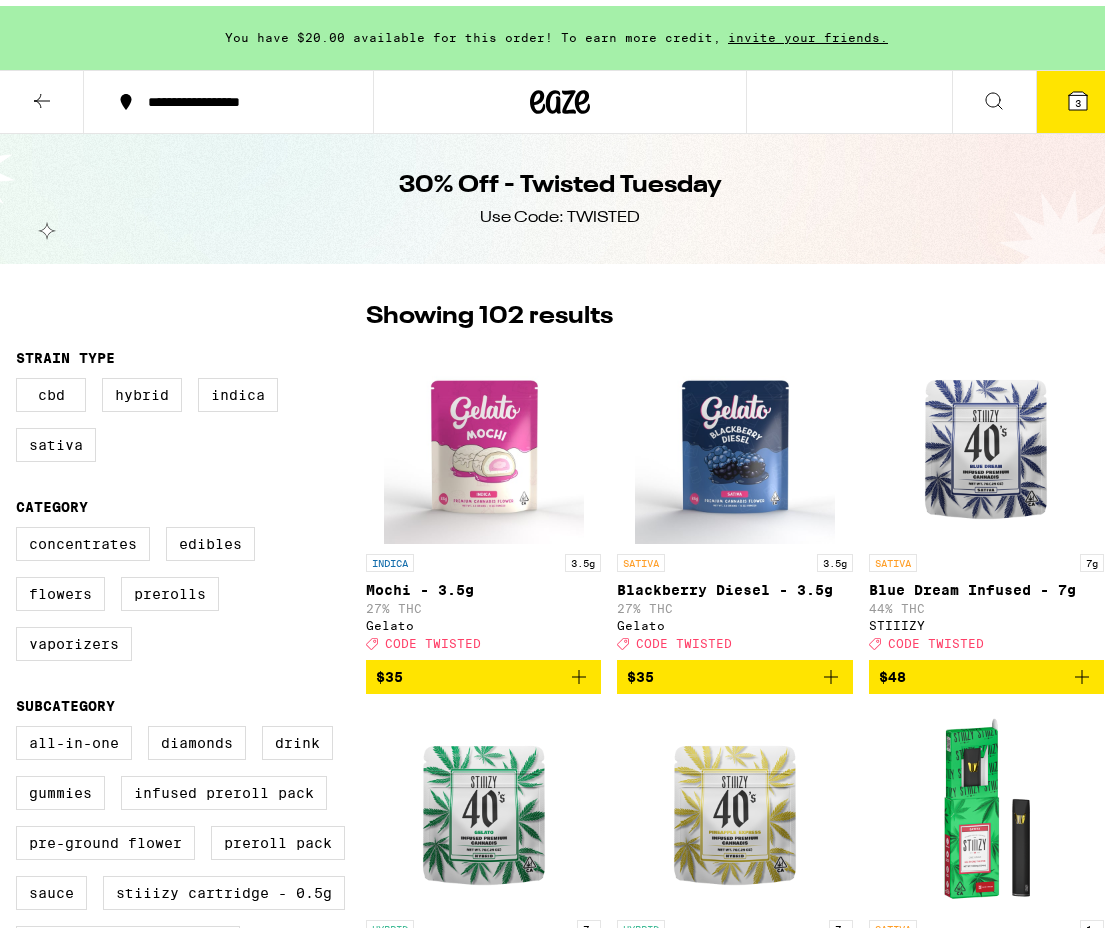click at bounding box center (986, 438) 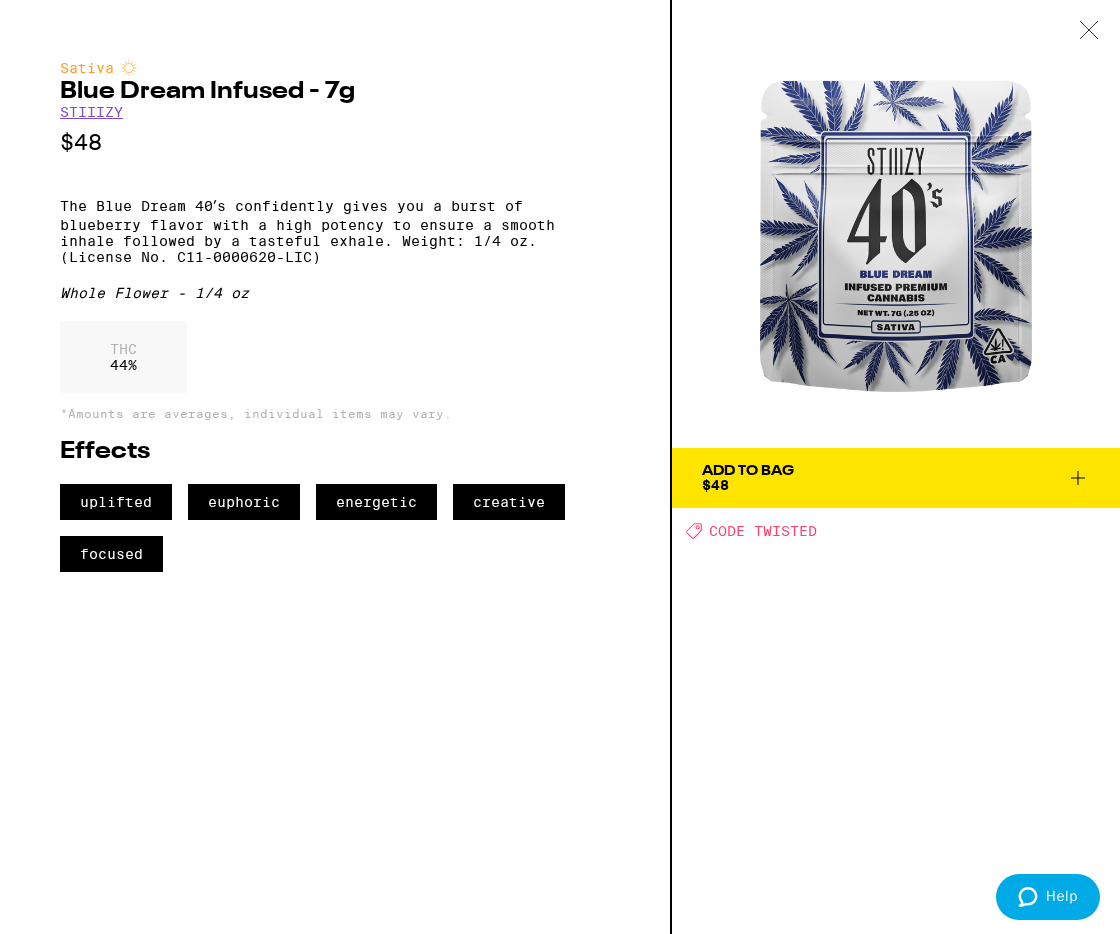 click 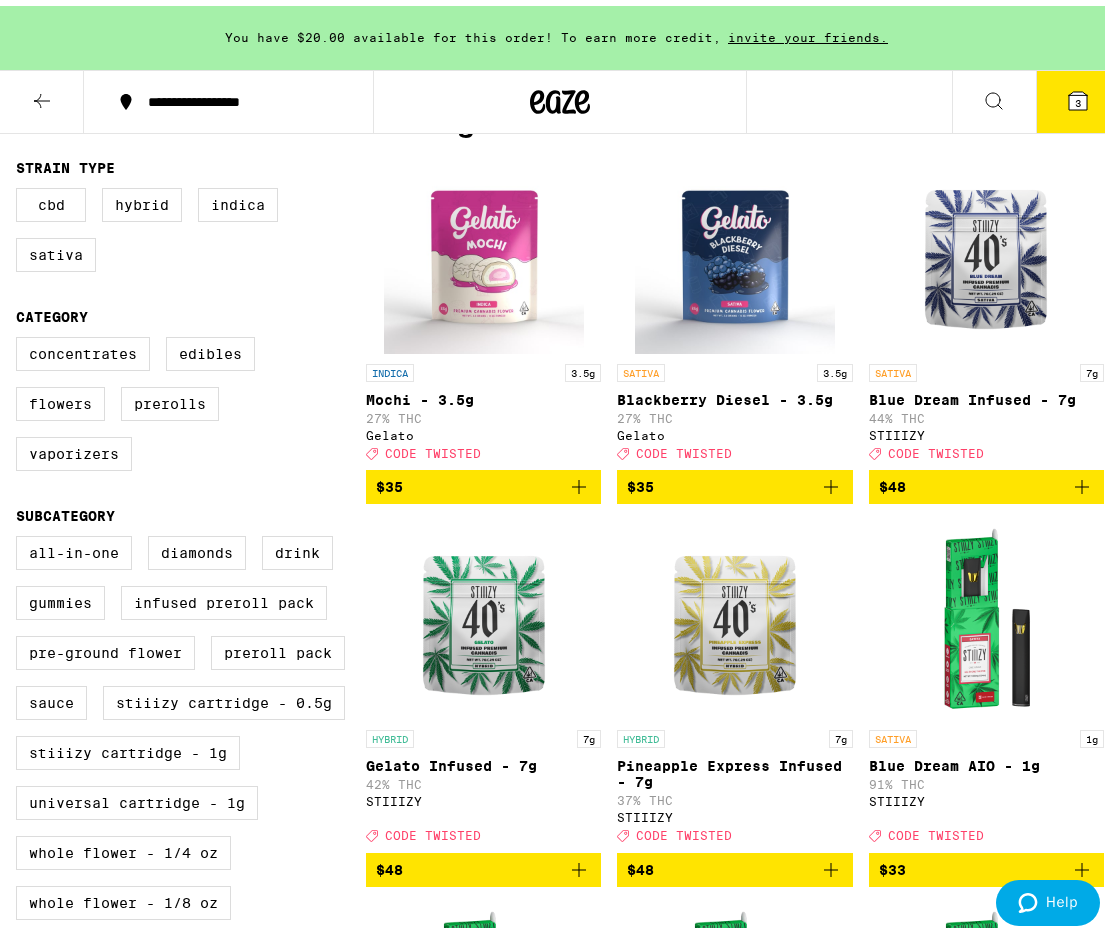 scroll, scrollTop: 651, scrollLeft: 0, axis: vertical 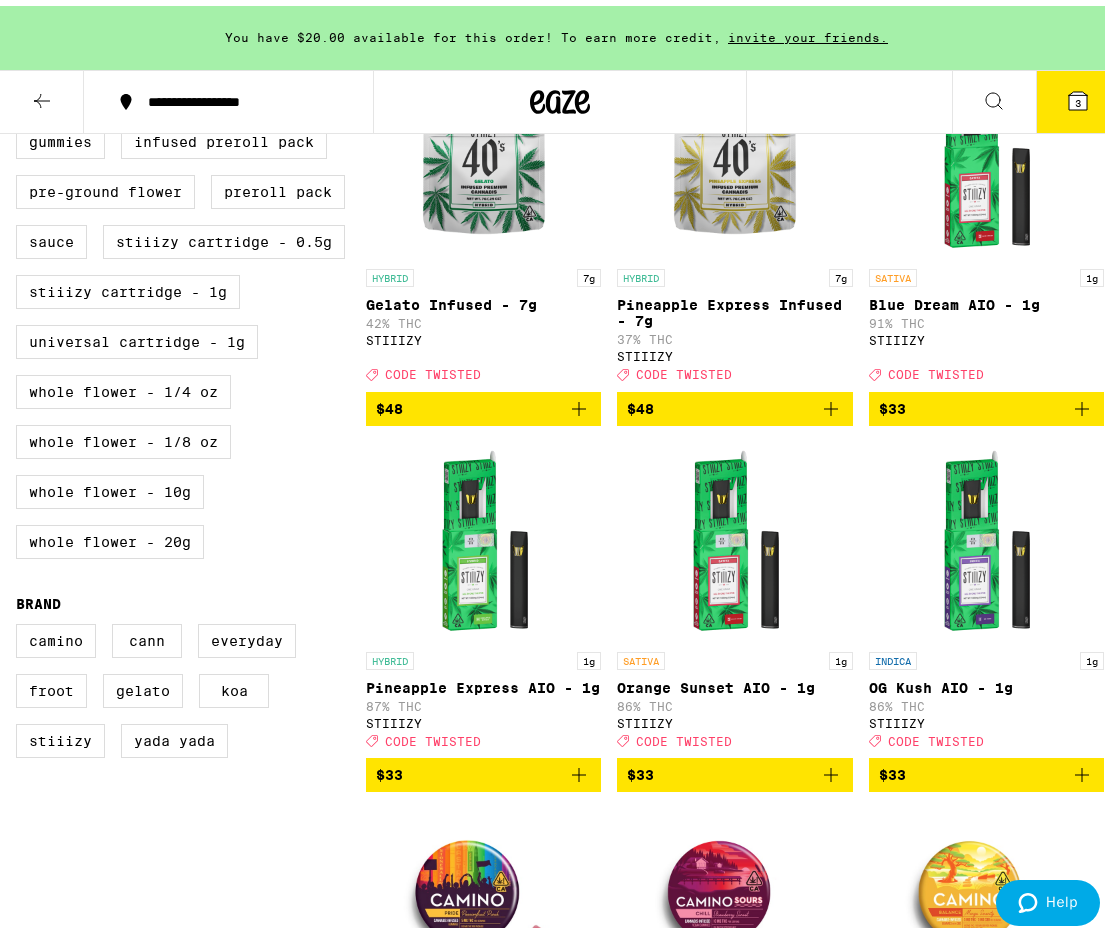 click on "All-In-One Diamonds Drink Gummies Infused Preroll Pack Pre-ground Flower Preroll Pack Sauce STIIIZY Cartridge - 0.5g STIIIZY Cartridge - 1g Universal Cartridge - 1g Whole Flower - 1/4 oz Whole Flower - 1/8 oz Whole Flower - 10g Whole Flower - 20g" at bounding box center [191, 319] 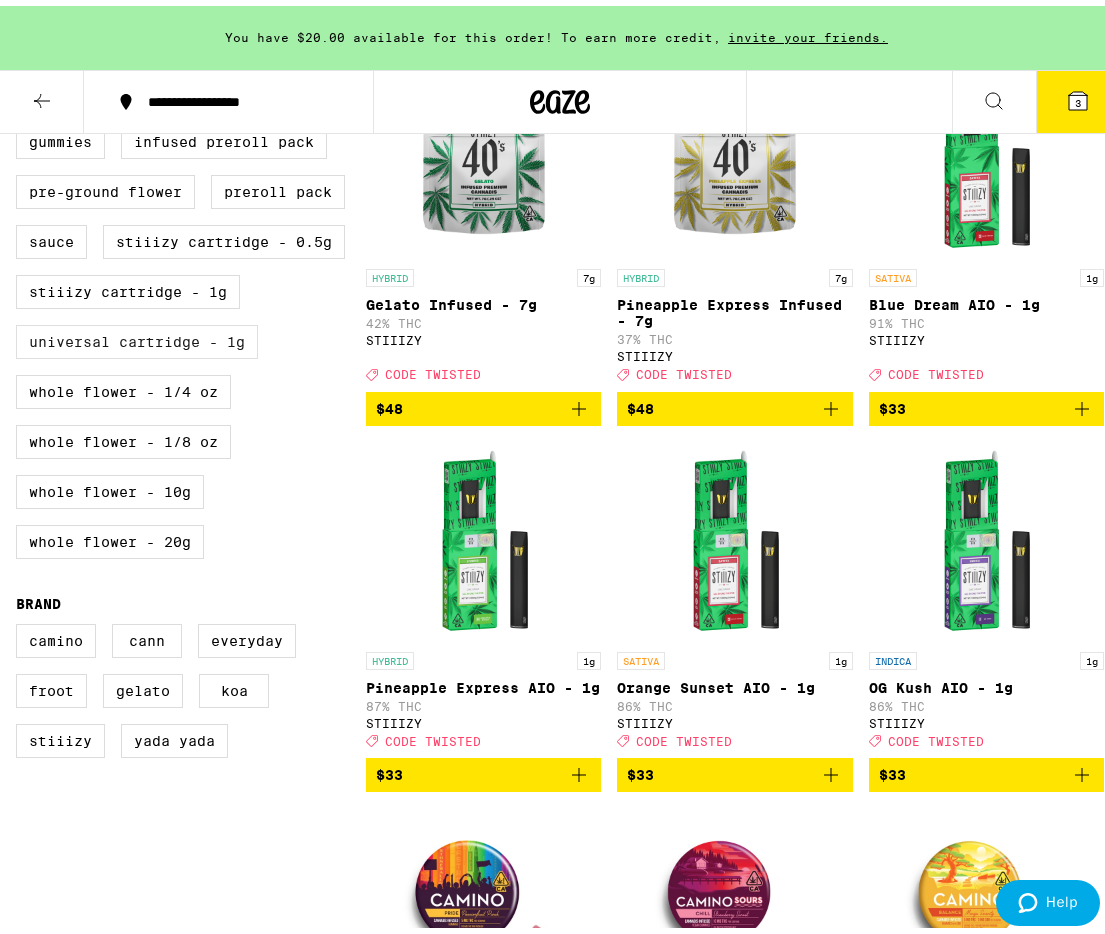 click on "Universal Cartridge - 1g" at bounding box center (137, 336) 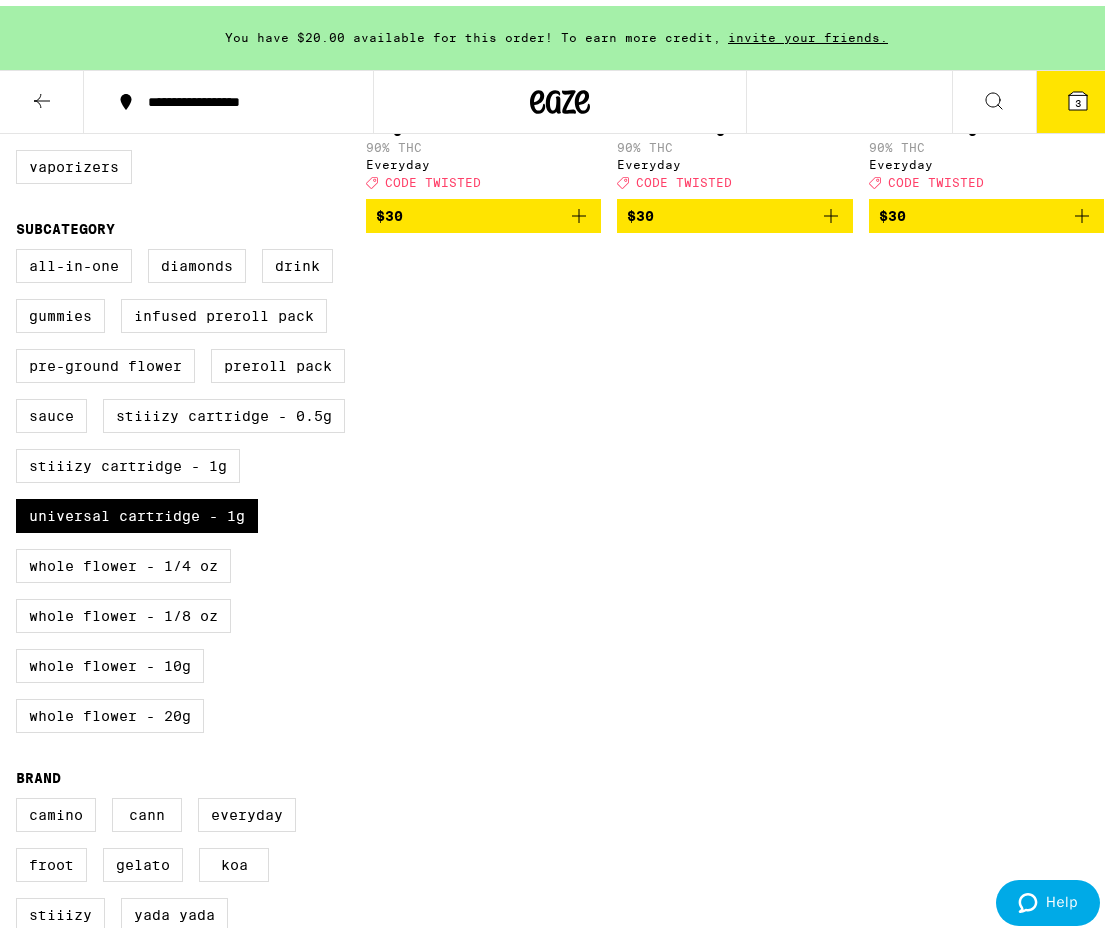 scroll, scrollTop: 0, scrollLeft: 0, axis: both 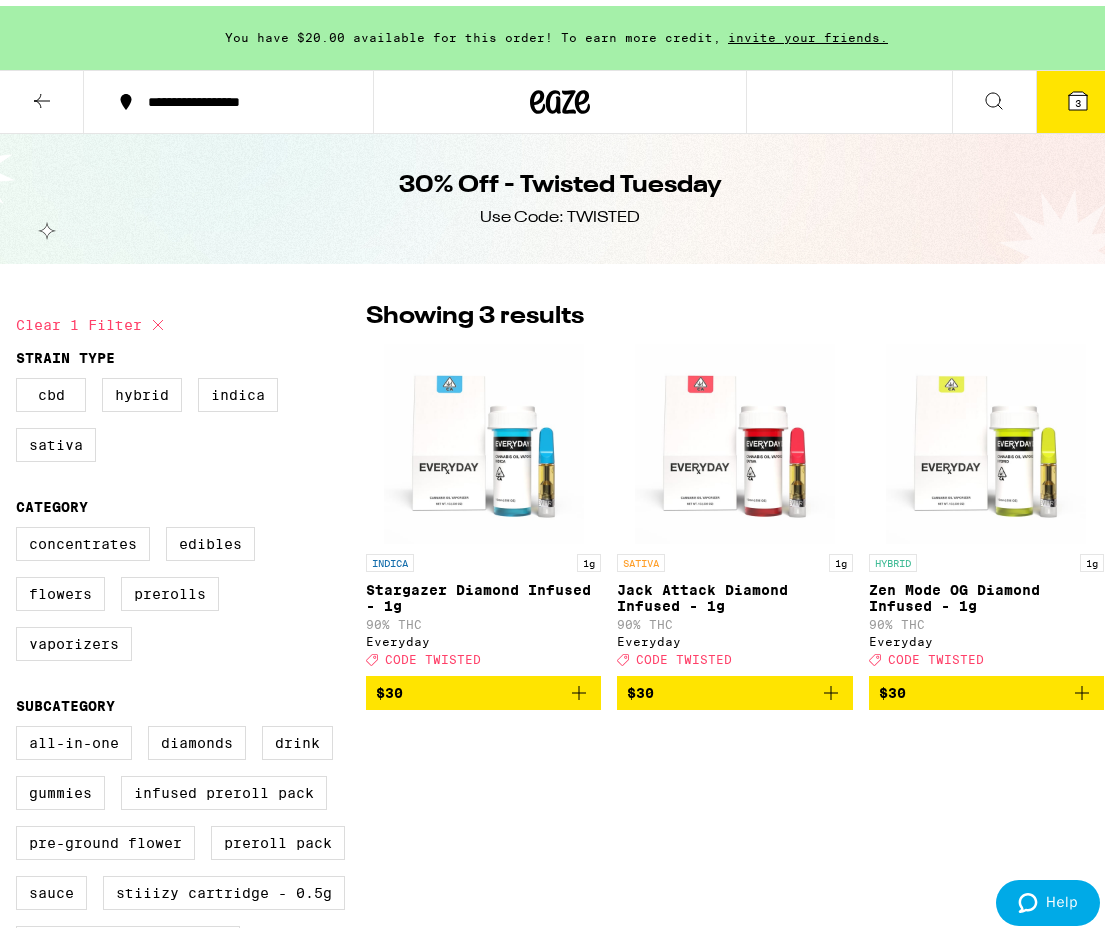 click 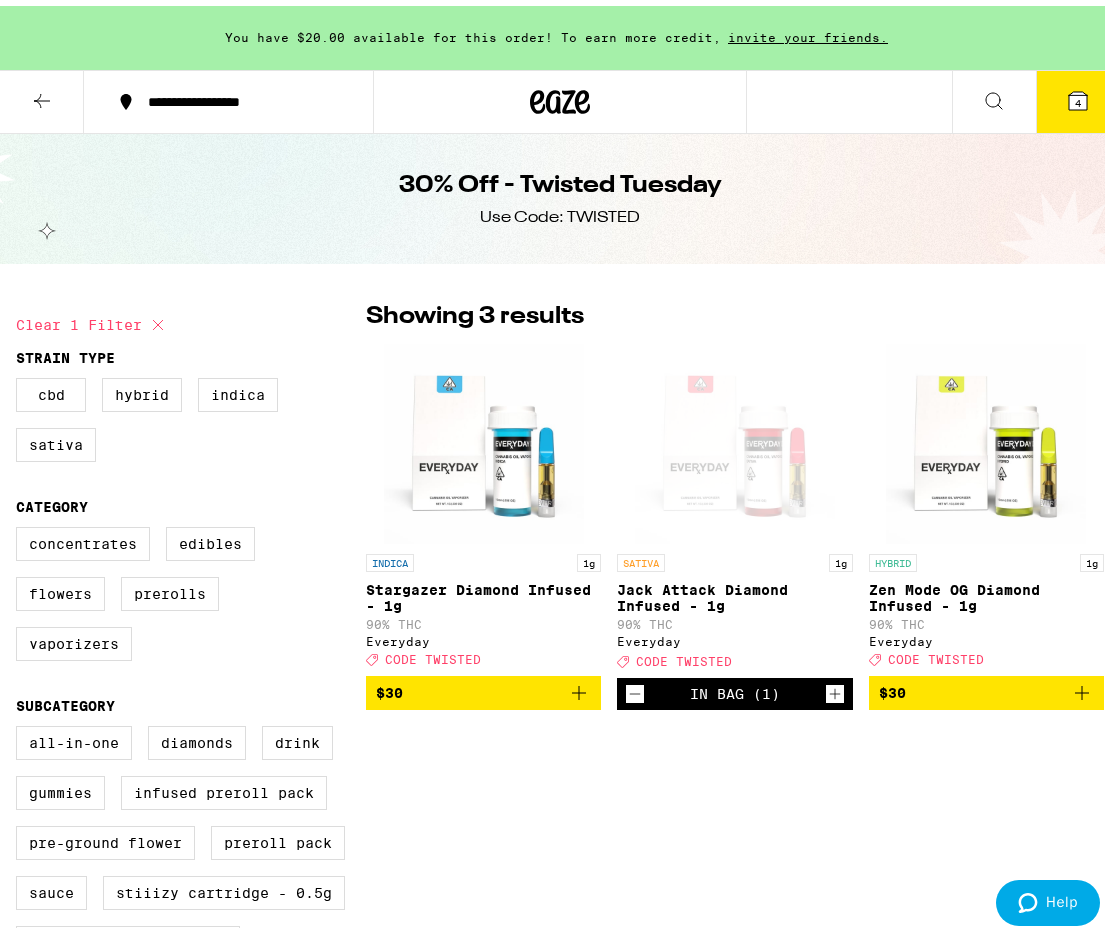 click 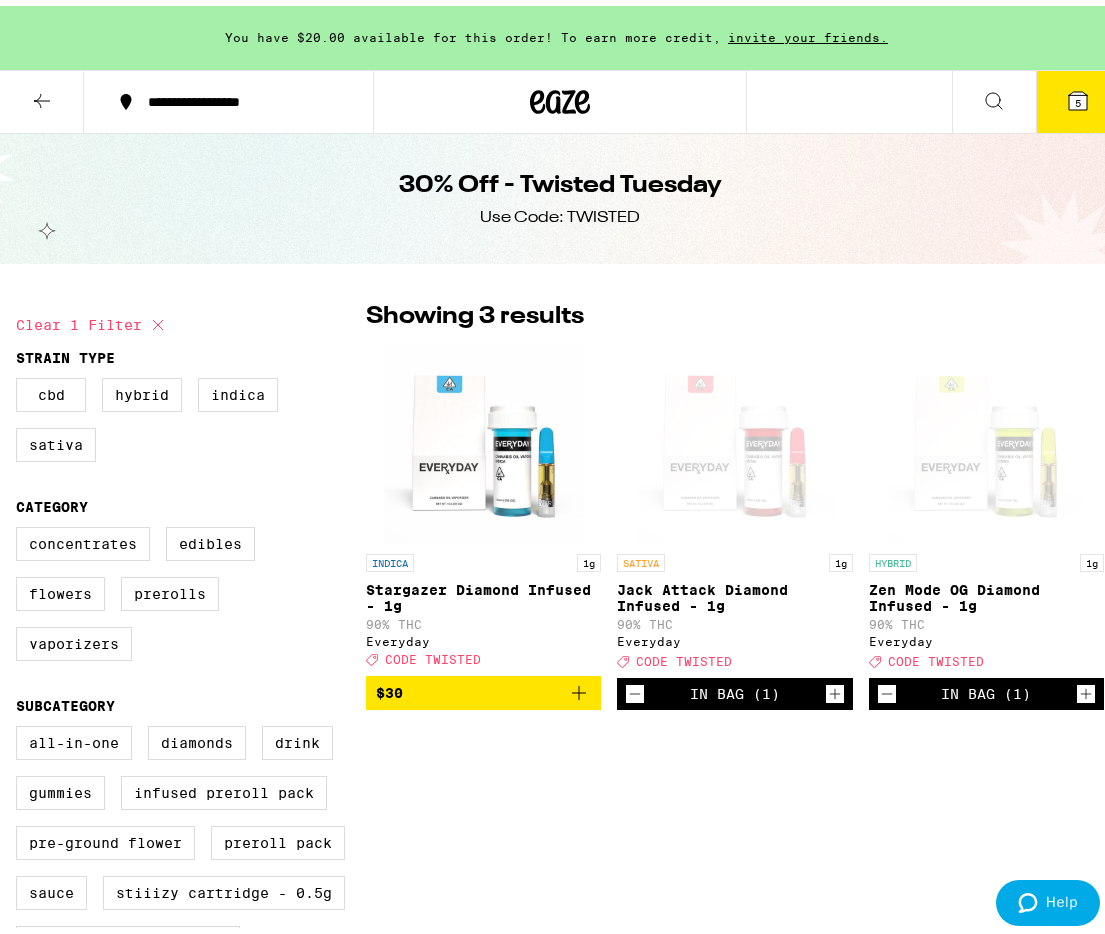 click 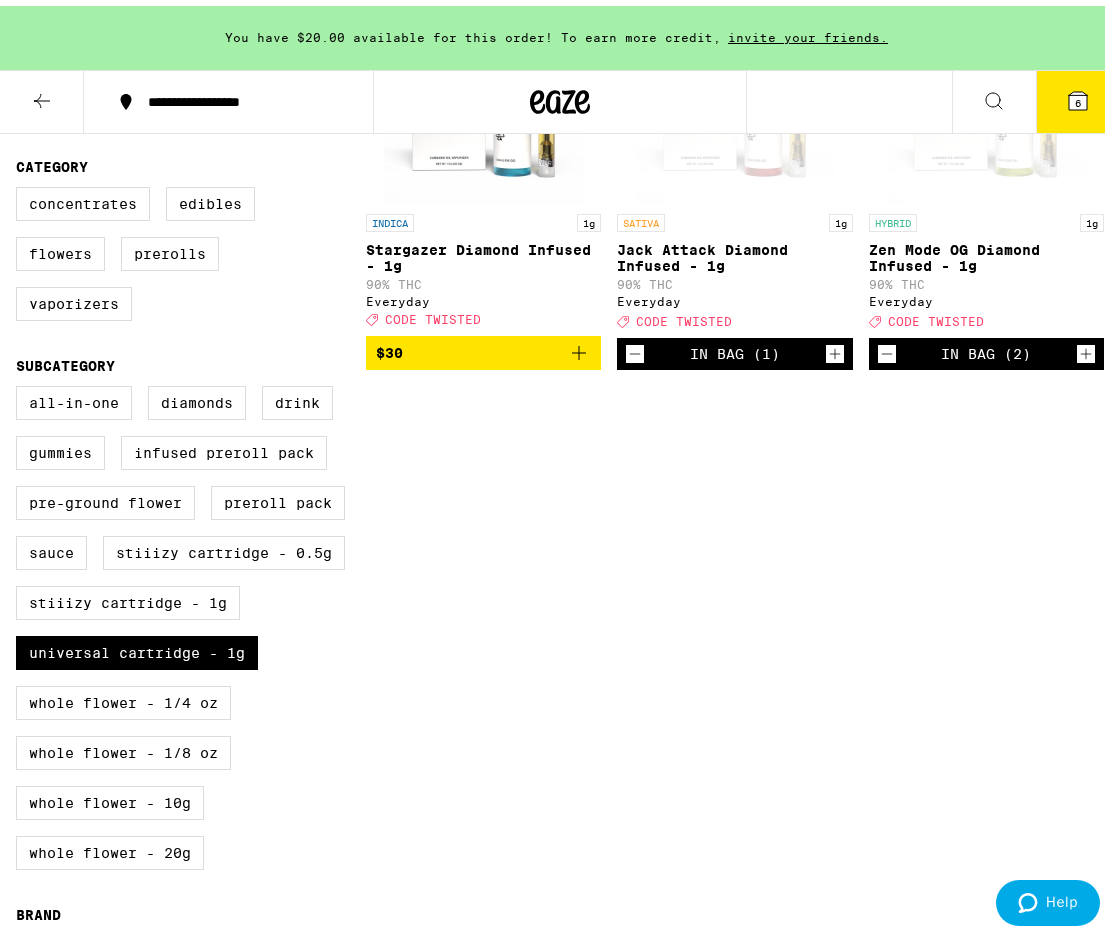 scroll, scrollTop: 336, scrollLeft: 0, axis: vertical 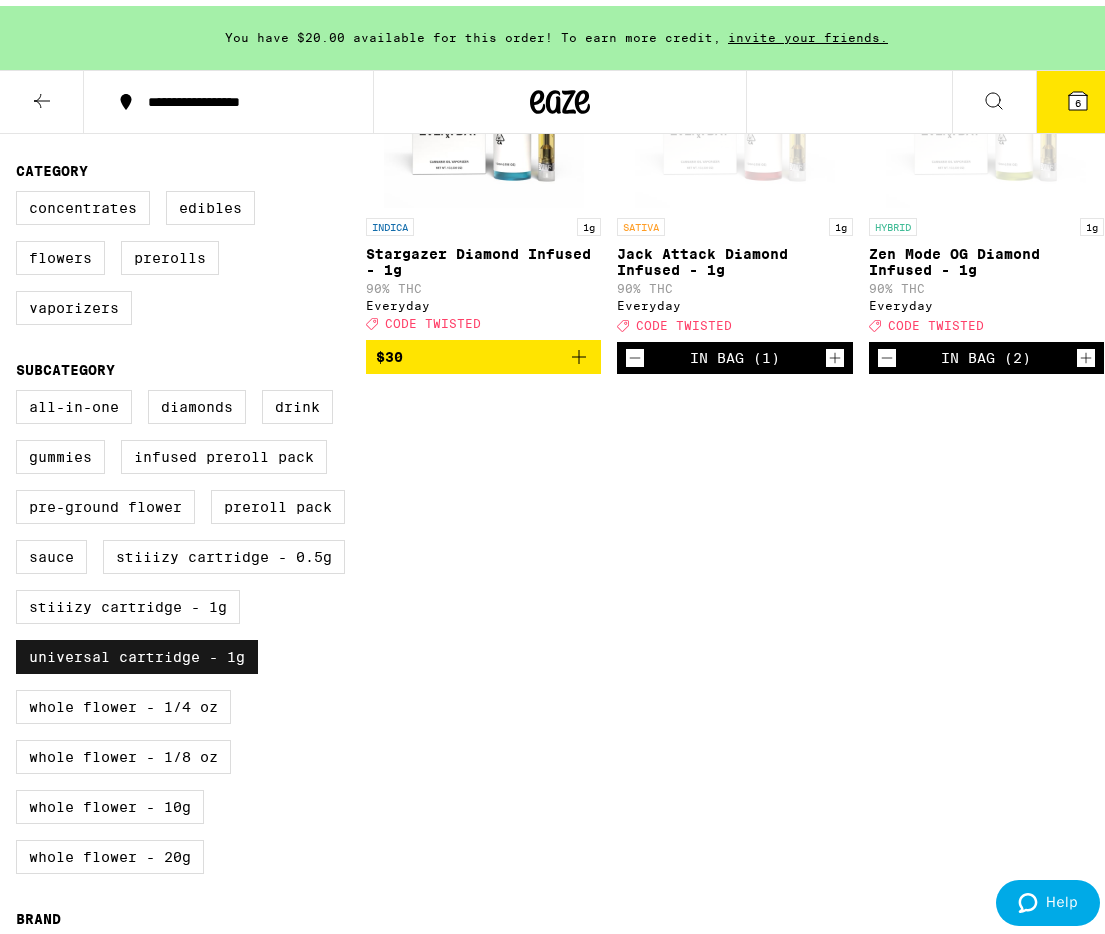 click on "Universal Cartridge - 1g" at bounding box center [137, 651] 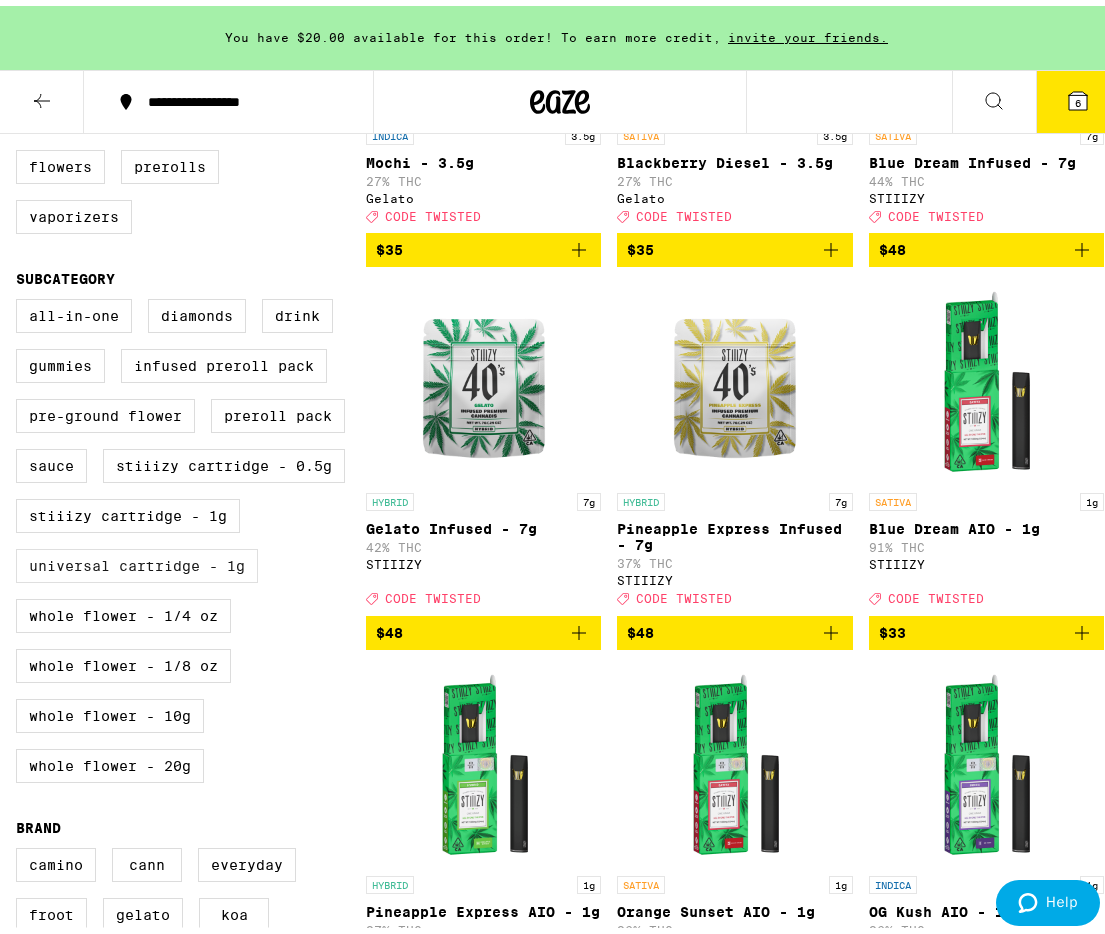scroll, scrollTop: 425, scrollLeft: 0, axis: vertical 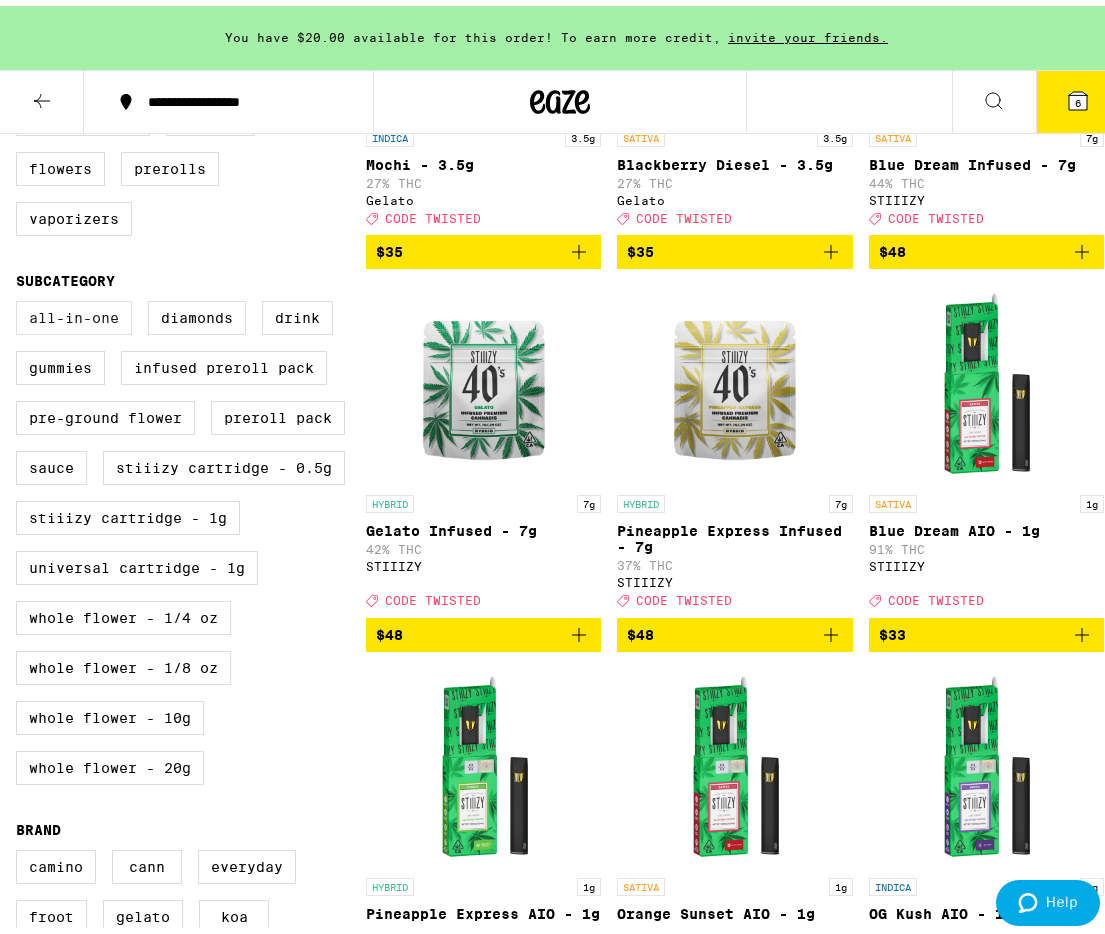 click on "All-In-One" at bounding box center [74, 312] 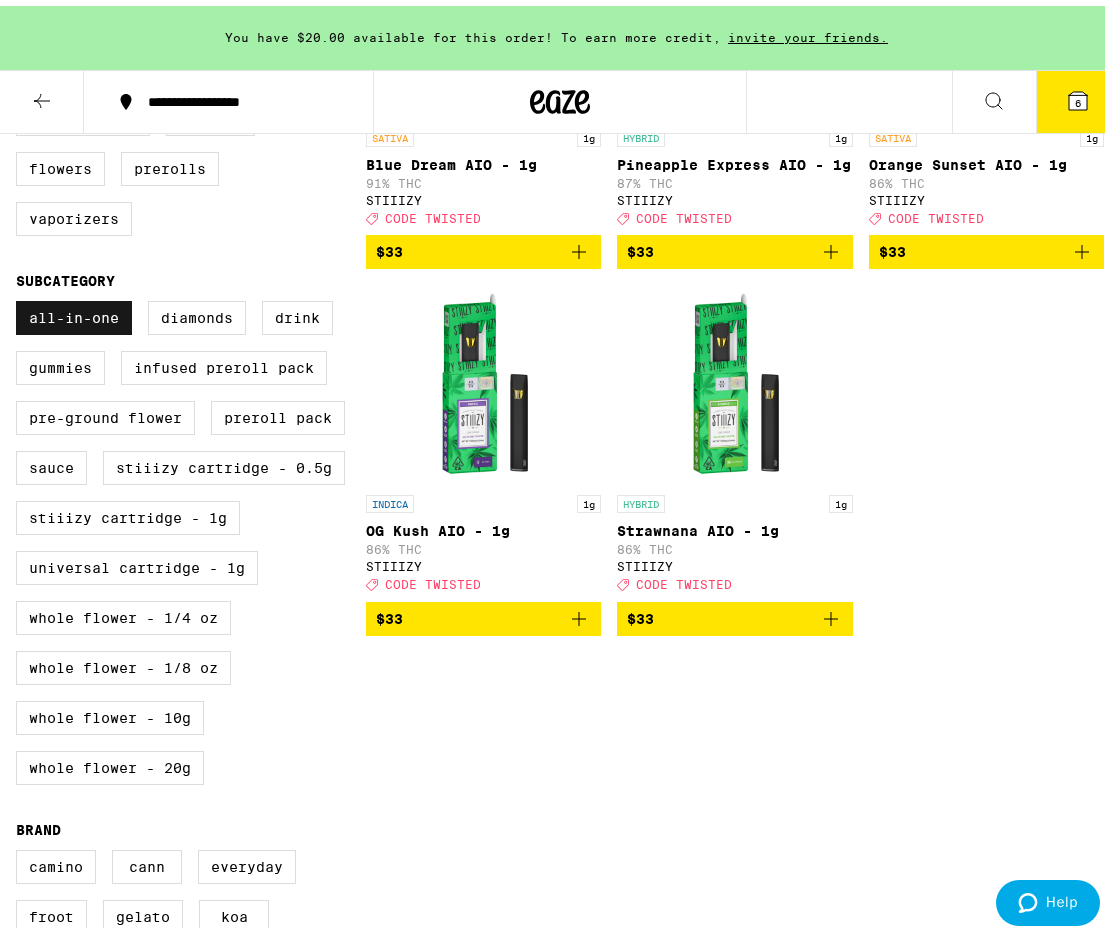 click on "All-In-One" at bounding box center (74, 312) 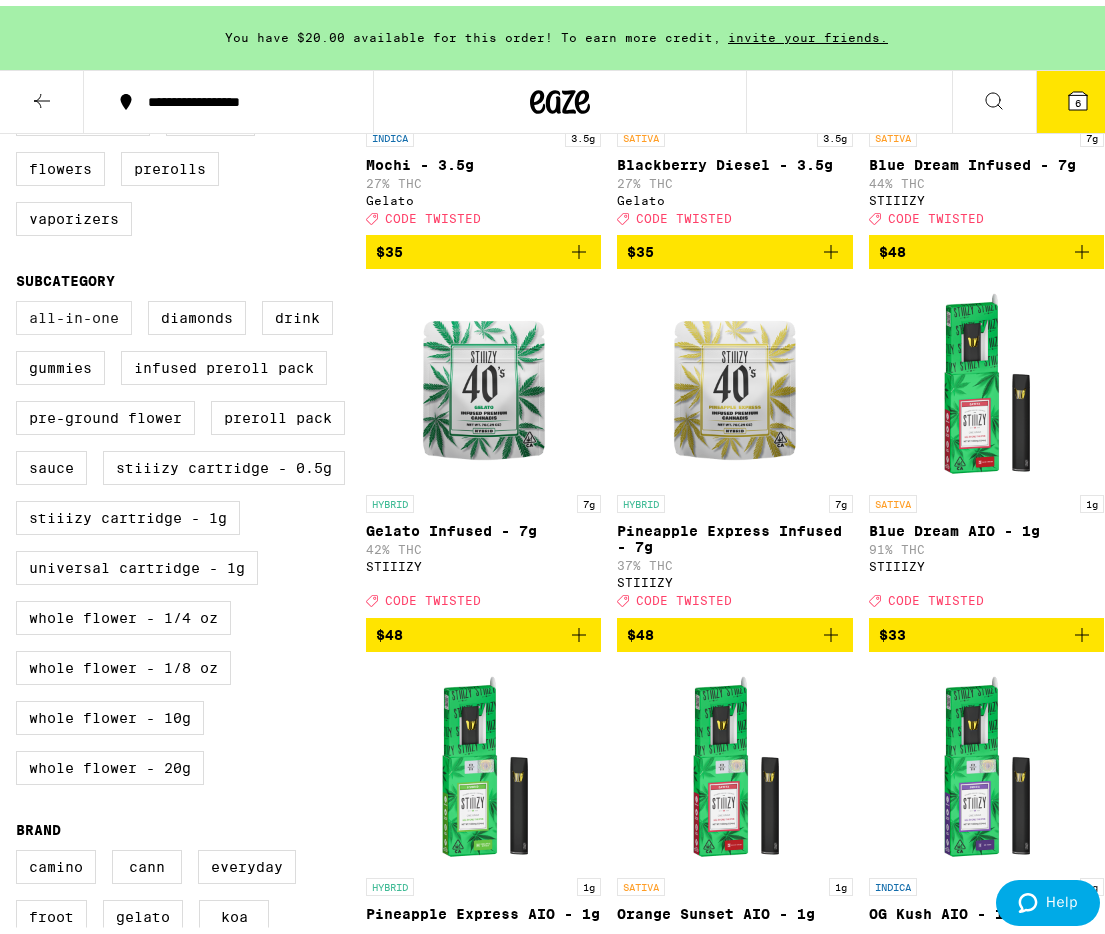 click on "All-In-One" at bounding box center [74, 312] 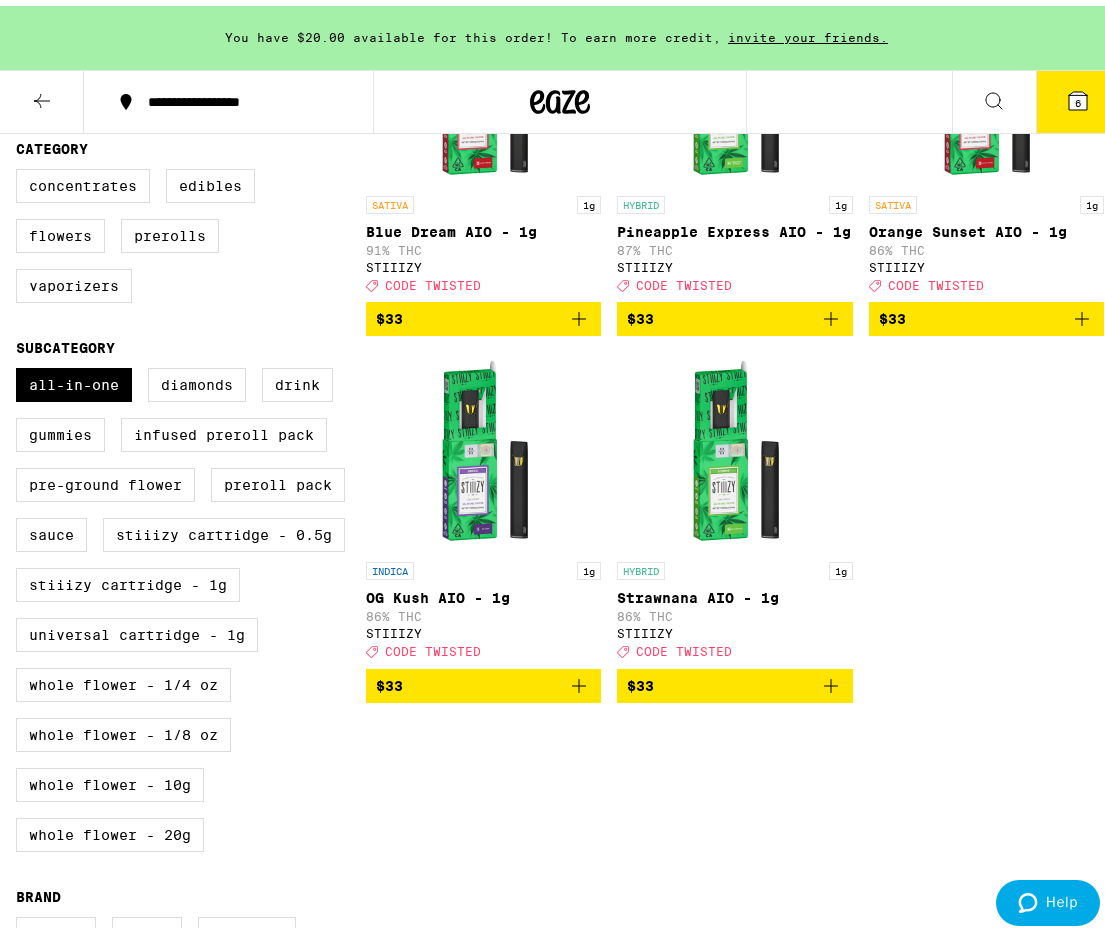 scroll, scrollTop: 495, scrollLeft: 0, axis: vertical 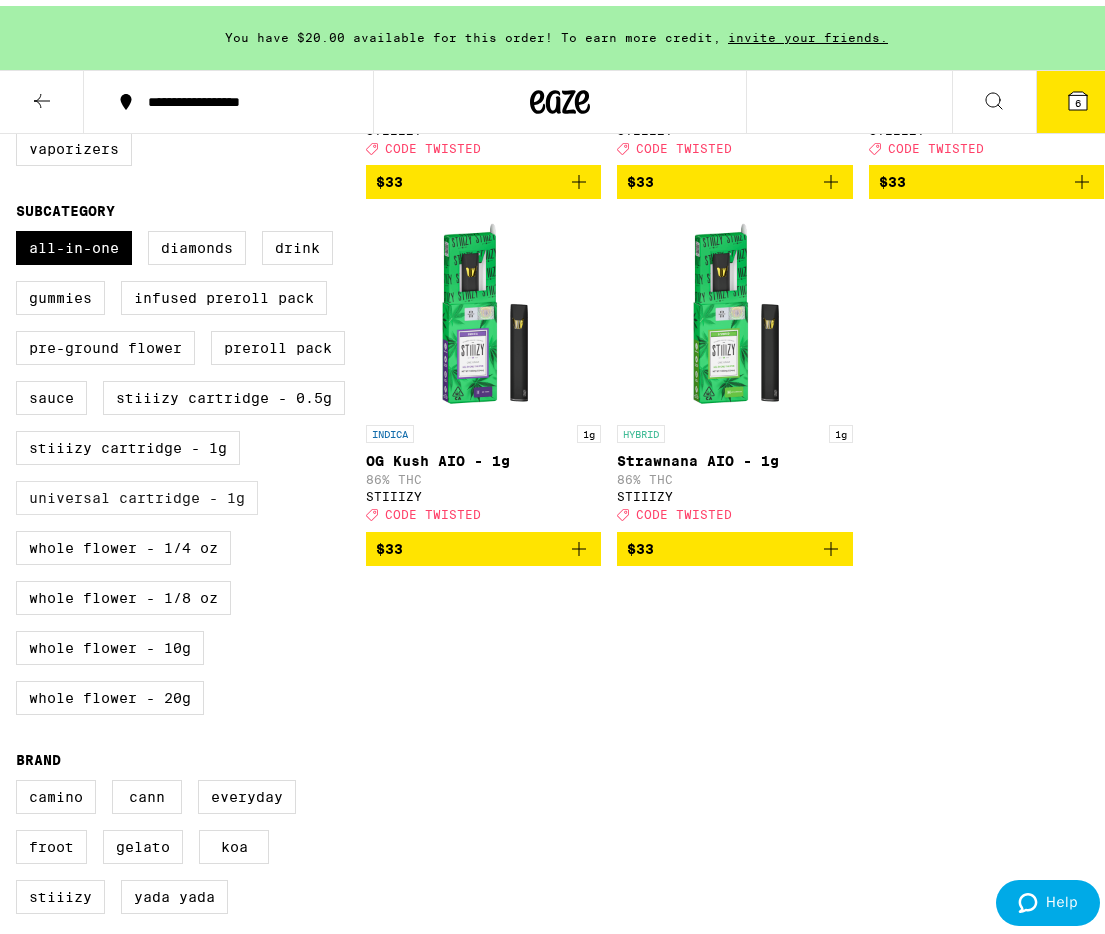 click on "Universal Cartridge - 1g" at bounding box center [137, 492] 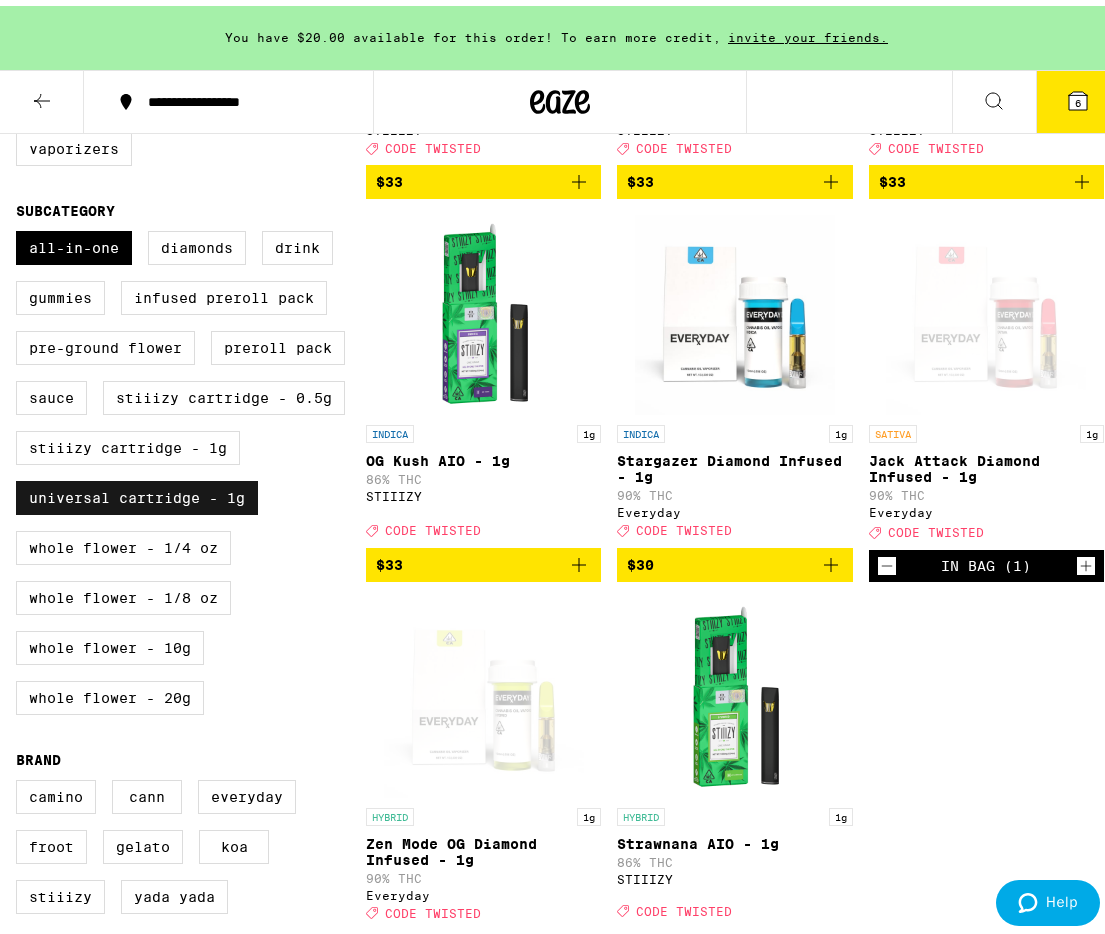 click on "Universal Cartridge - 1g" at bounding box center (137, 492) 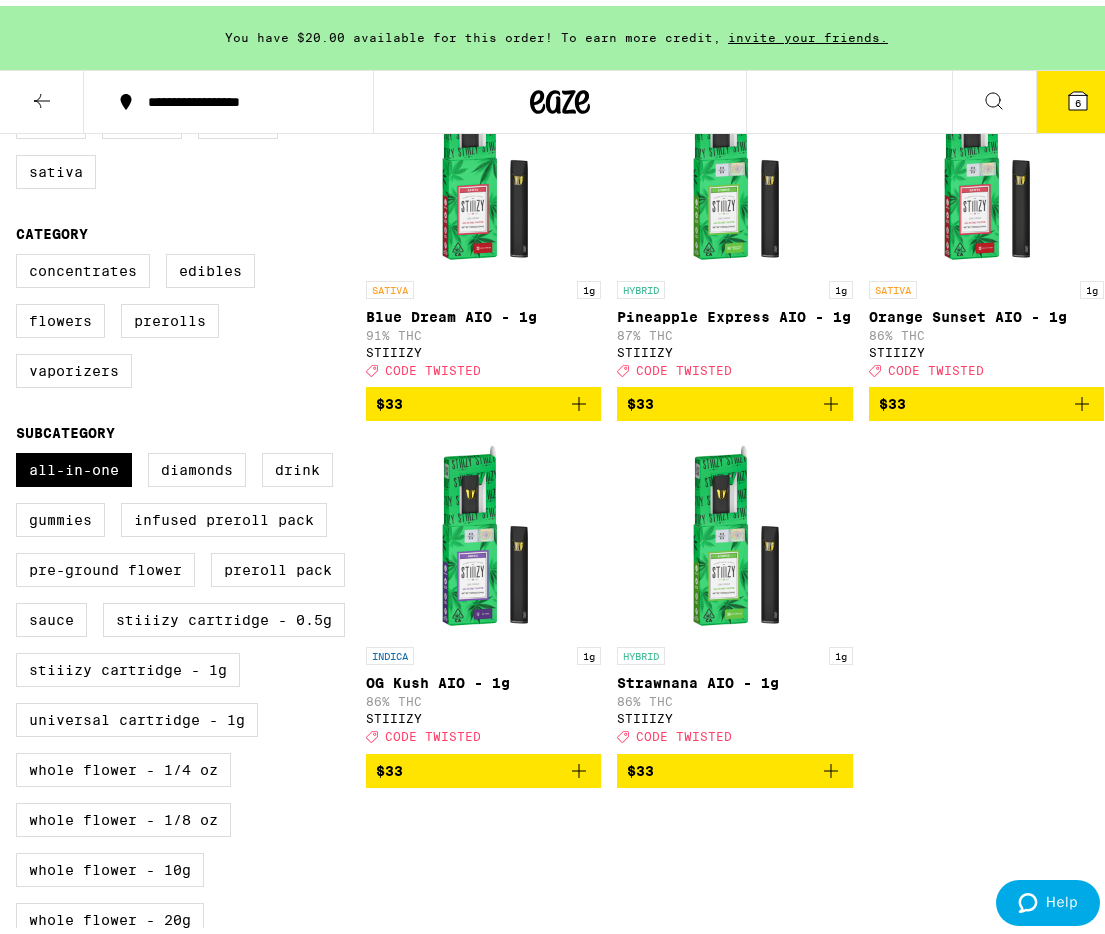 scroll, scrollTop: 274, scrollLeft: 0, axis: vertical 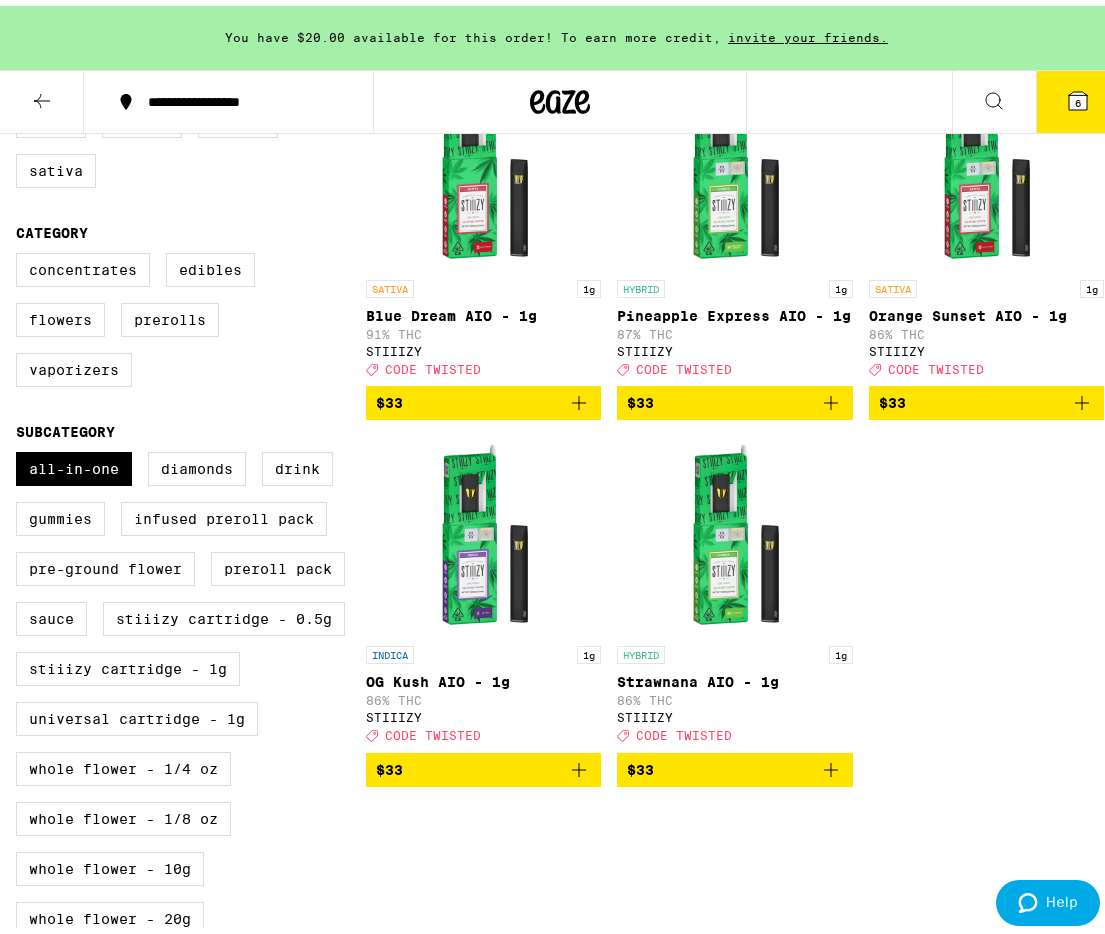 click on "6" at bounding box center [1078, 96] 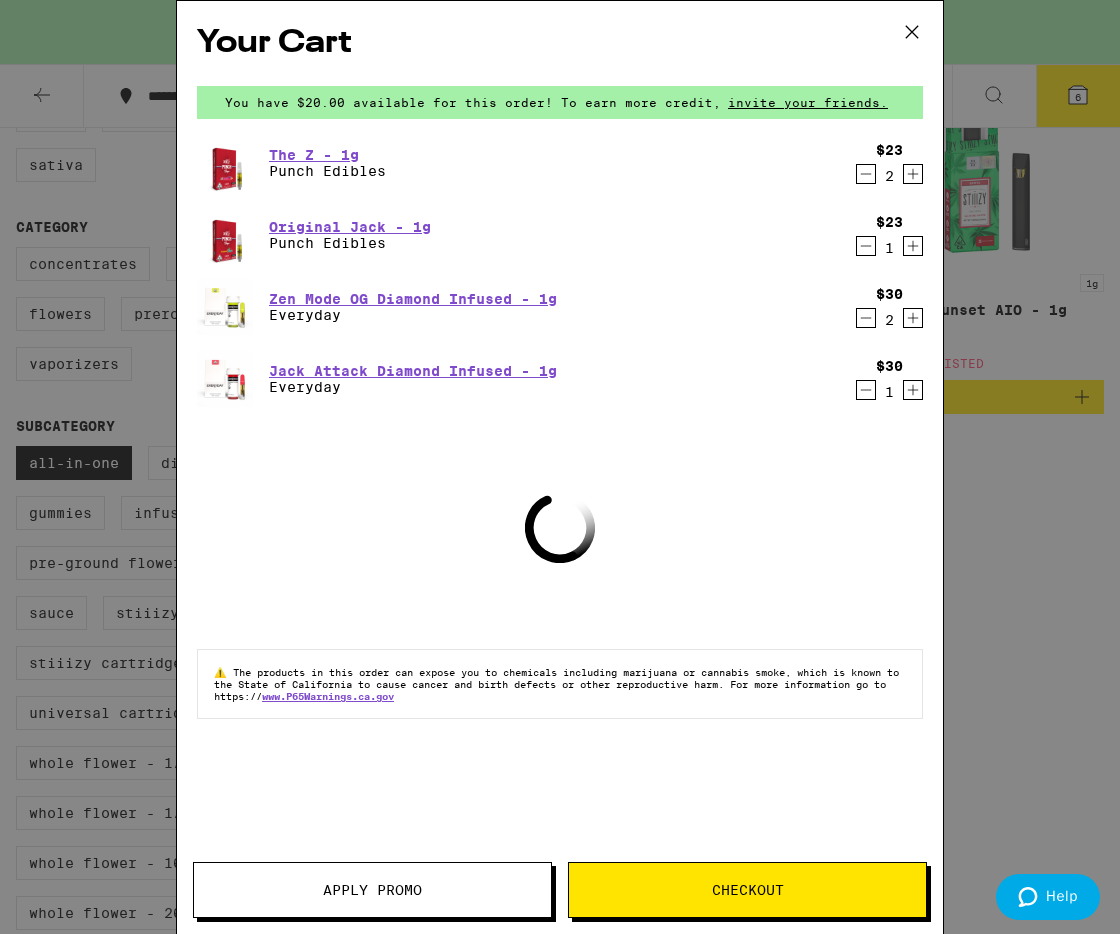 click 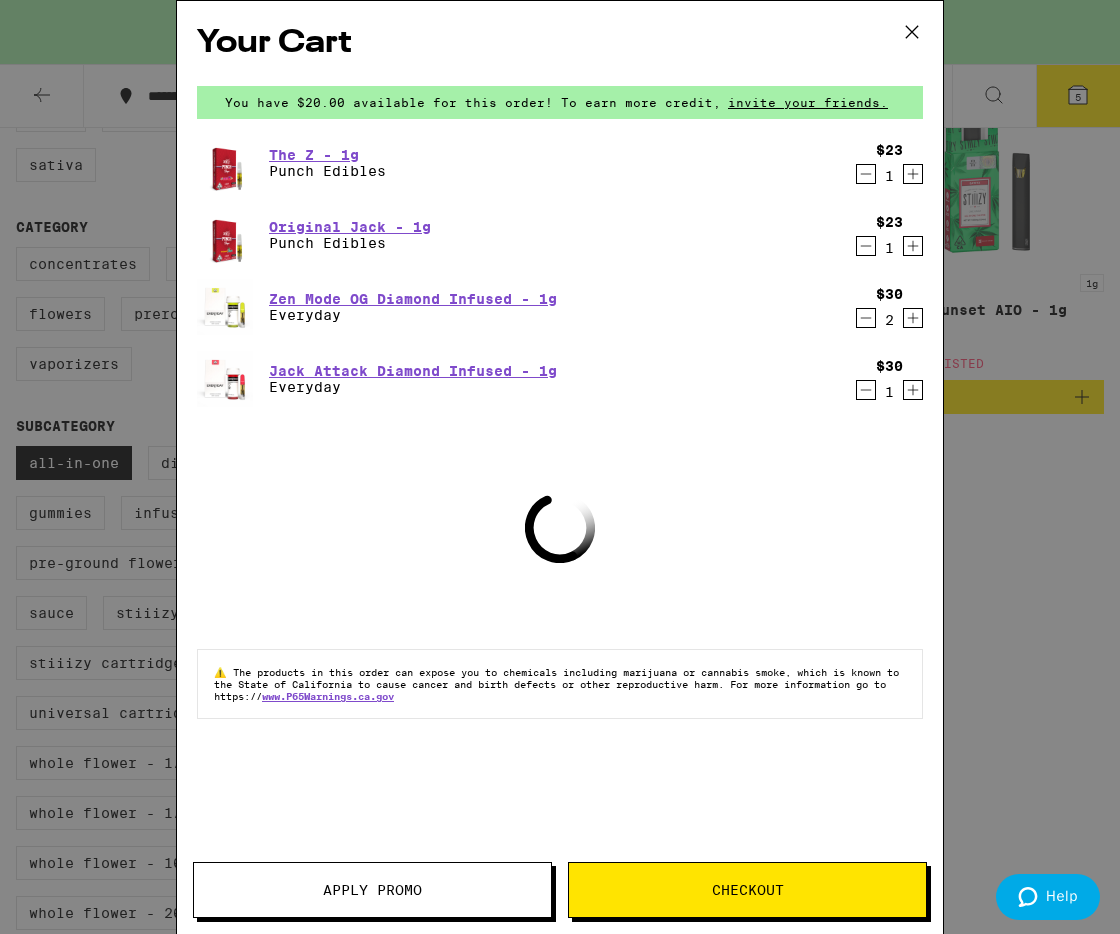 click 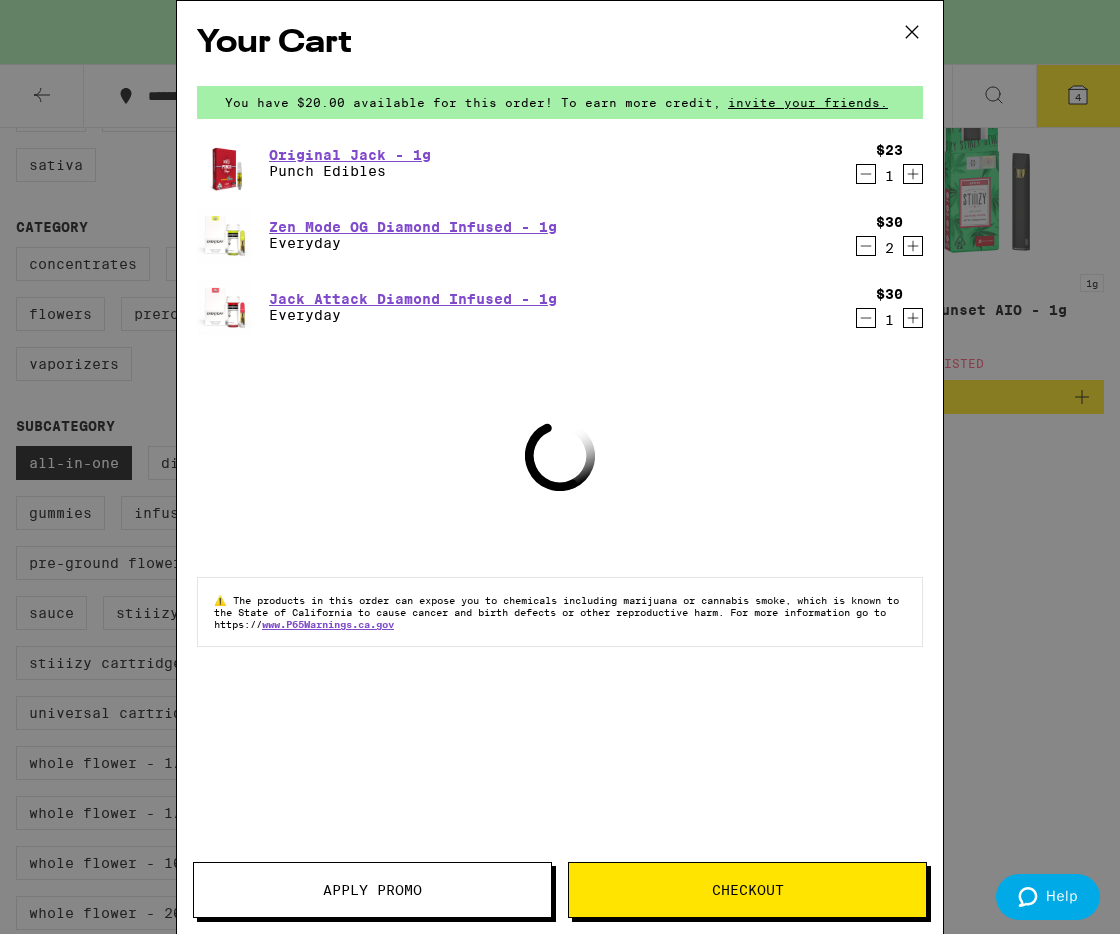 click 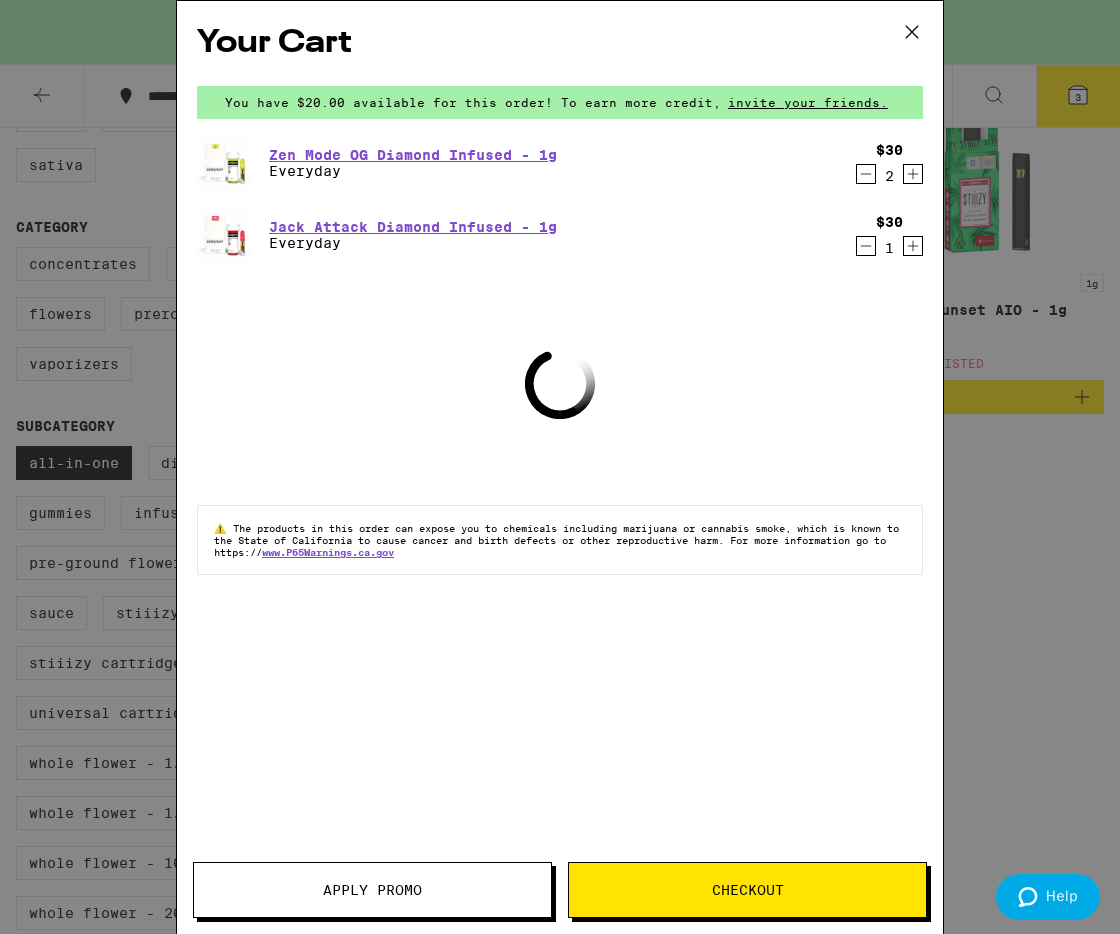 click 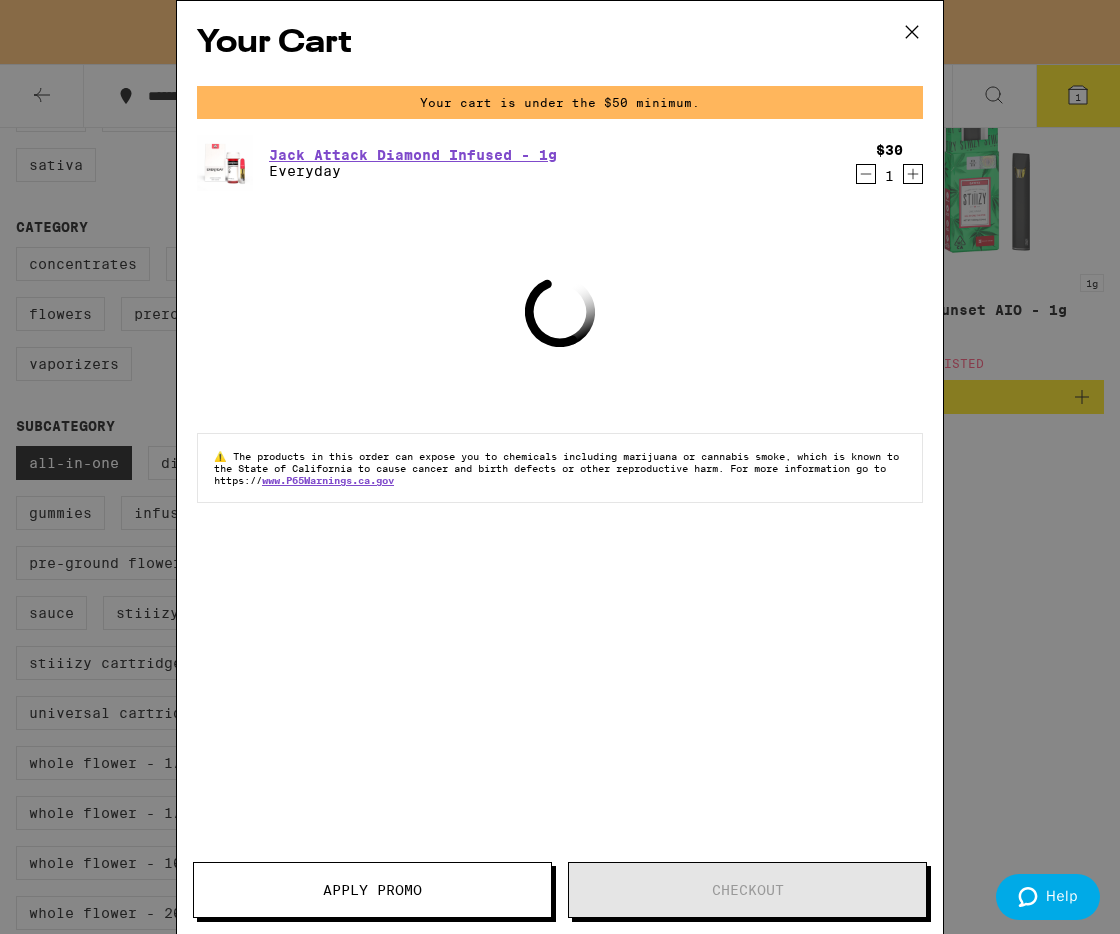 click 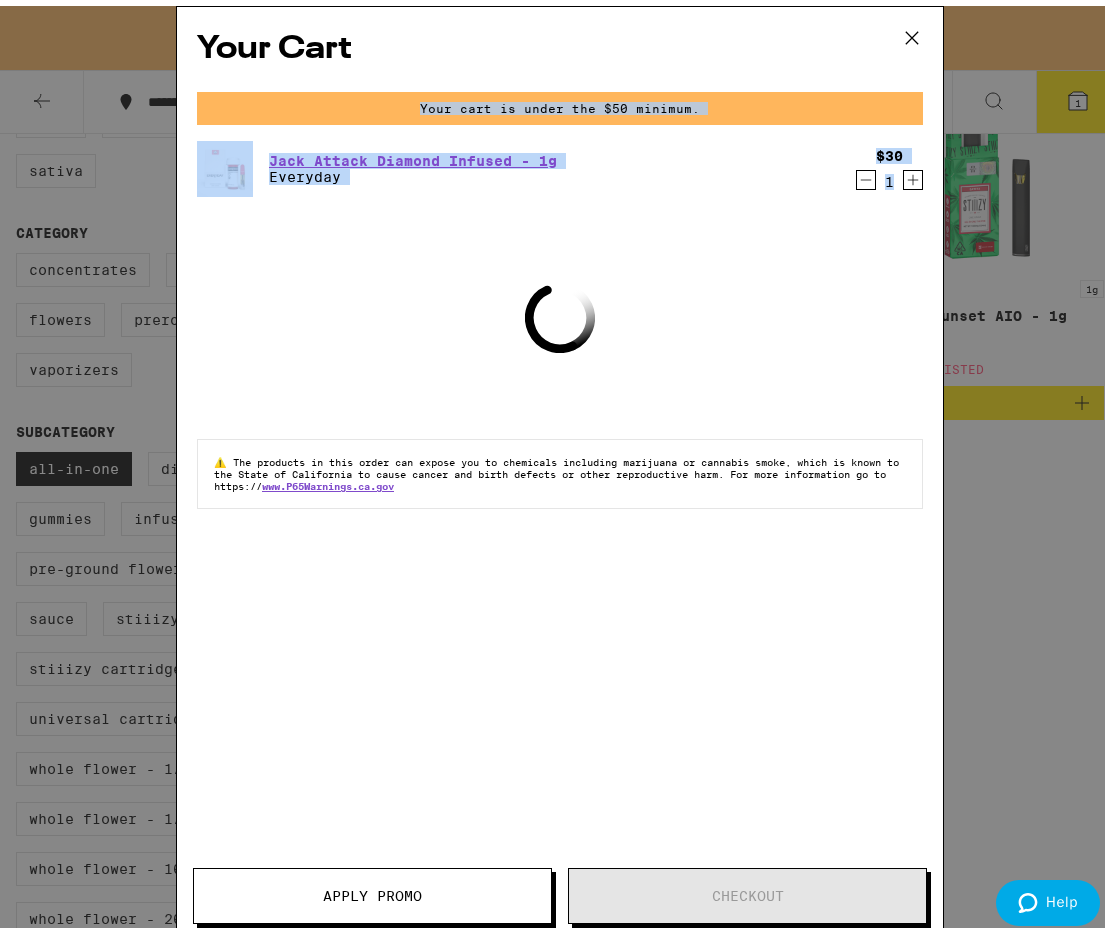 click on "Your Cart Your cart is under the $50 minimum. Jack Attack Diamond Infused - 1g Everyday $30 1 Loading ⚠️ The products in this order can expose you to chemicals including marijuana or cannabis smoke, which is known to the State of California to cause cancer and birth defects or other reproductive harm. For more information go to https:// www.P65Warnings.ca.gov Apply Promo Checkout" at bounding box center [560, 467] 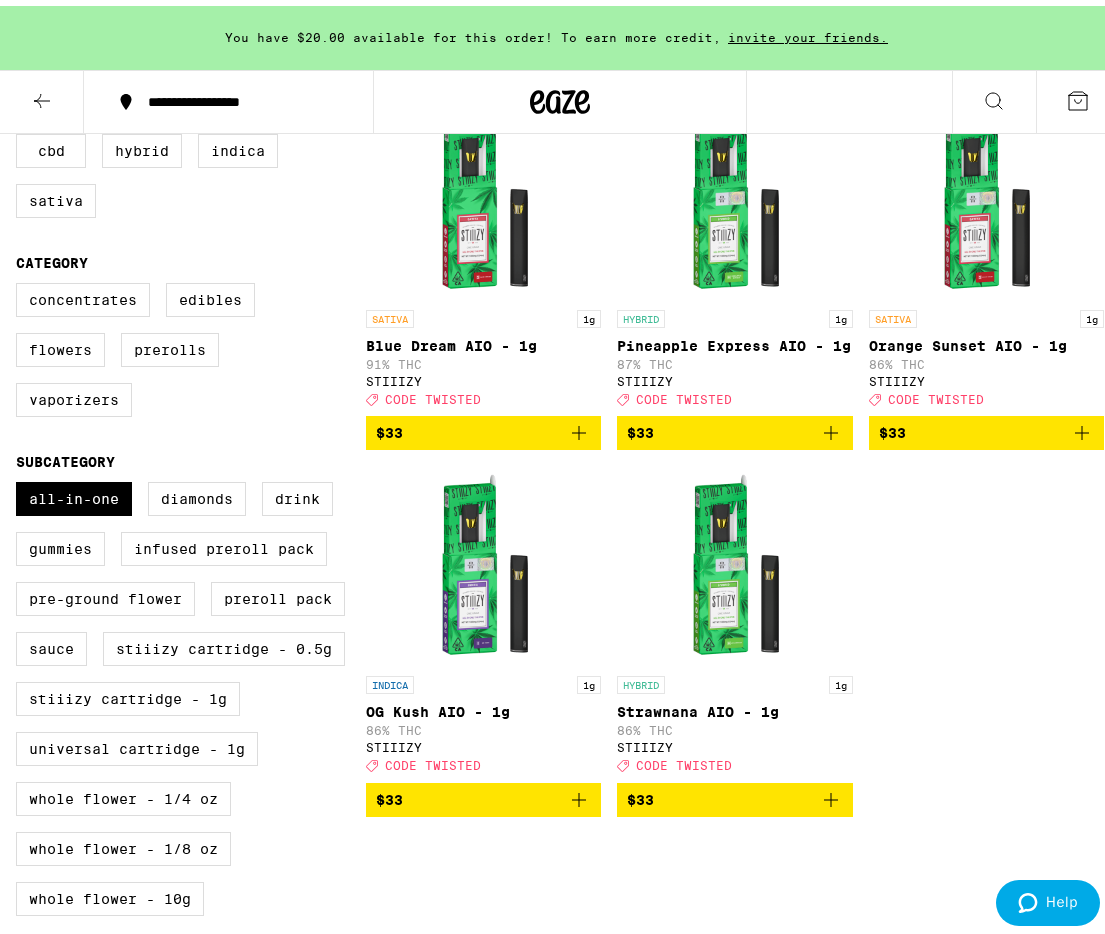 scroll, scrollTop: 248, scrollLeft: 0, axis: vertical 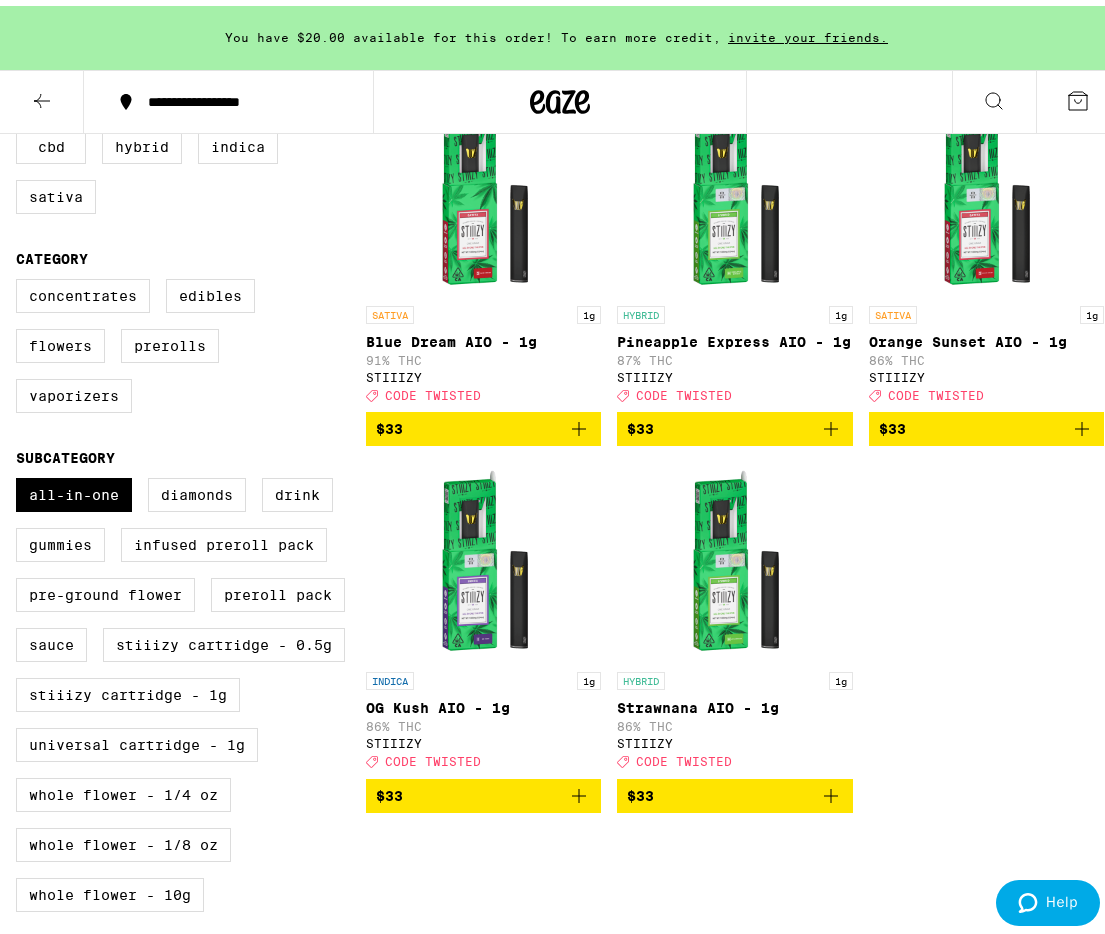 click 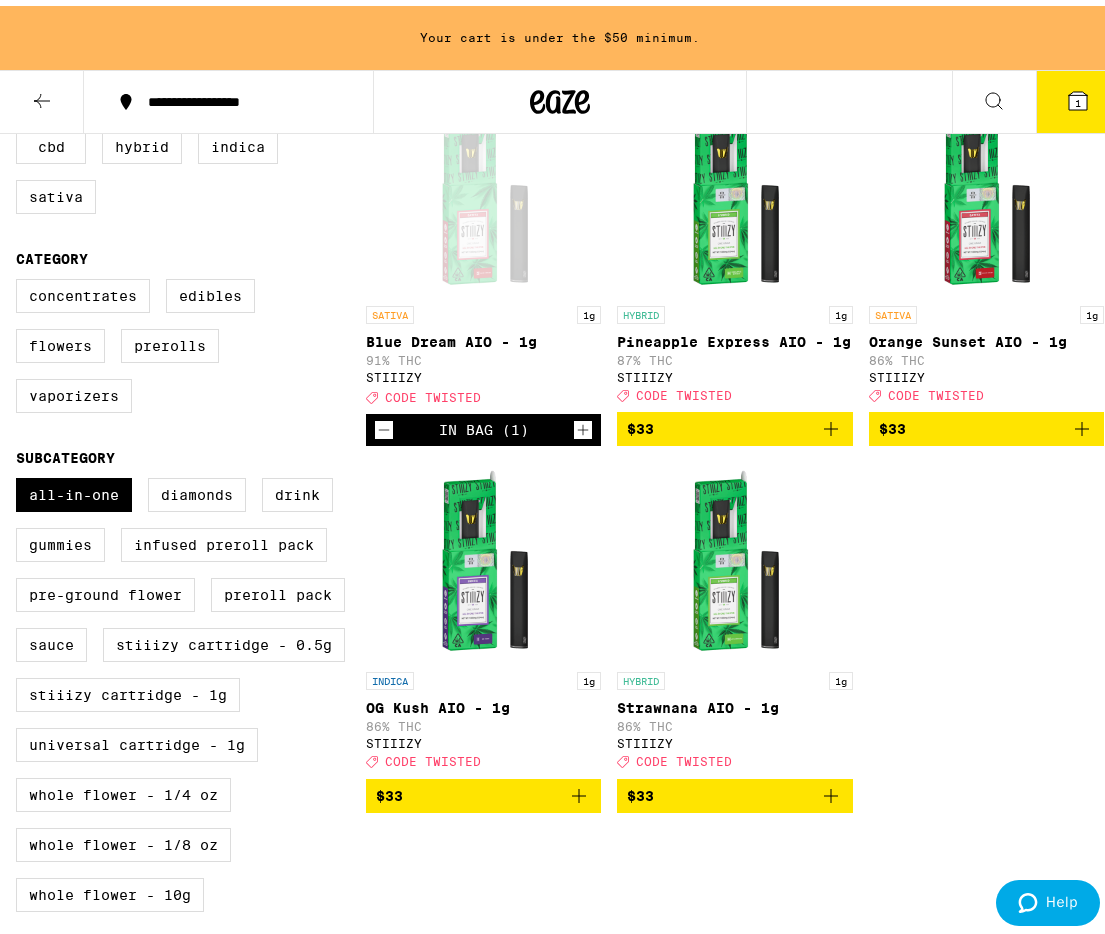 click on "$33" at bounding box center (734, 423) 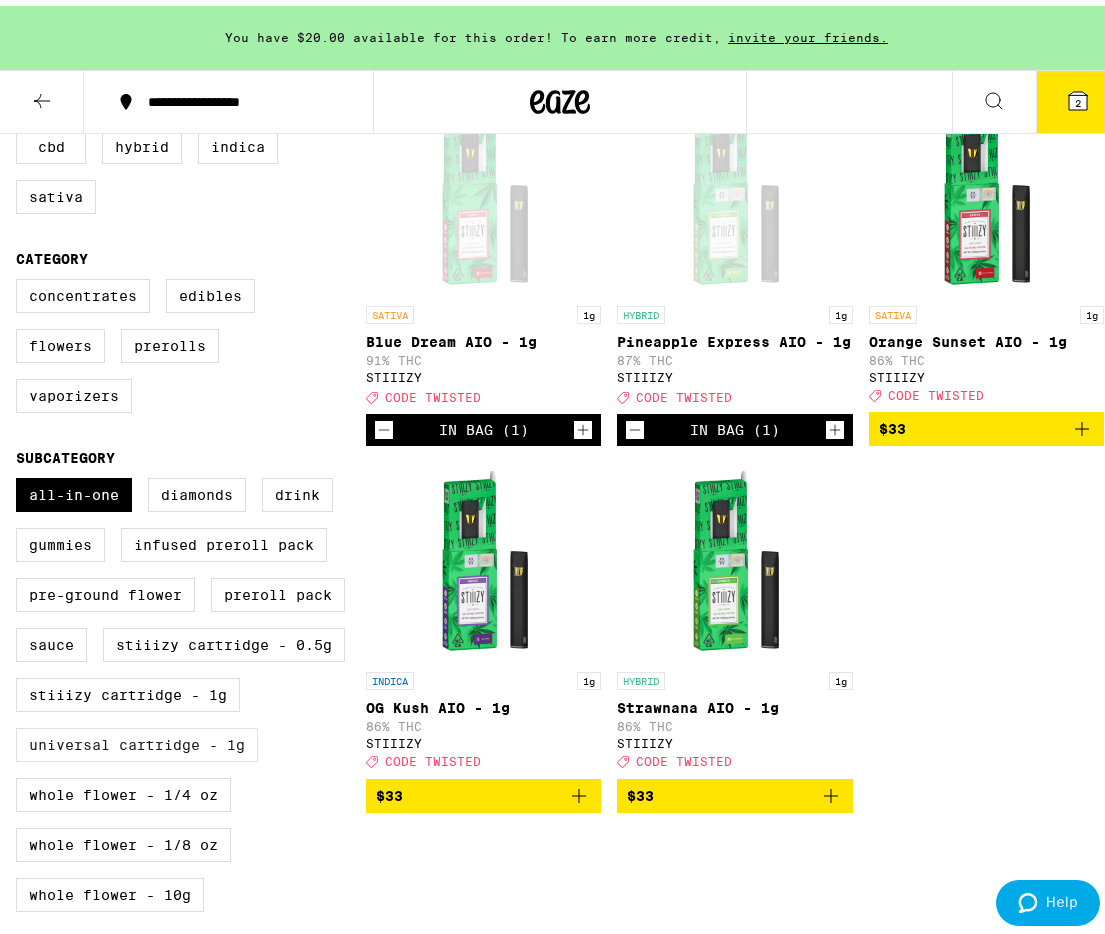 click on "Universal Cartridge - 1g" at bounding box center [137, 739] 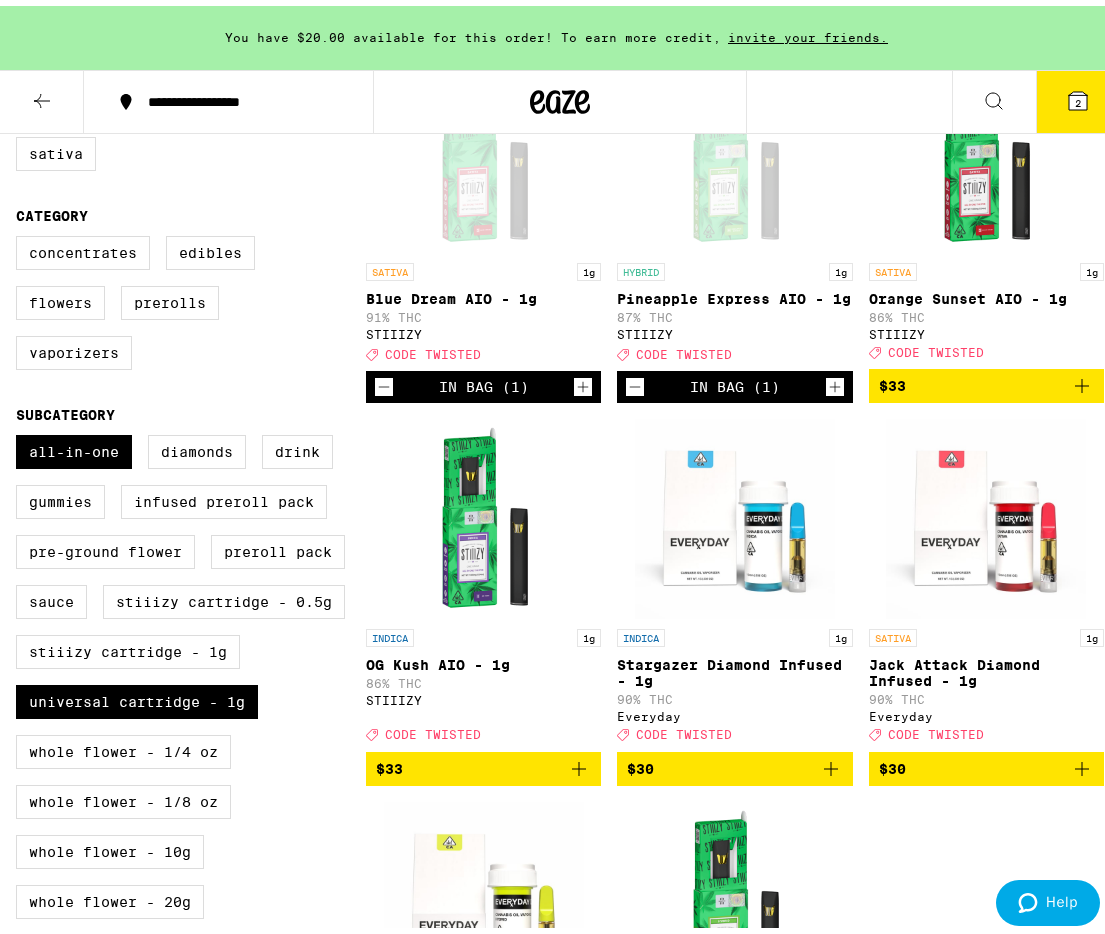scroll, scrollTop: 395, scrollLeft: 0, axis: vertical 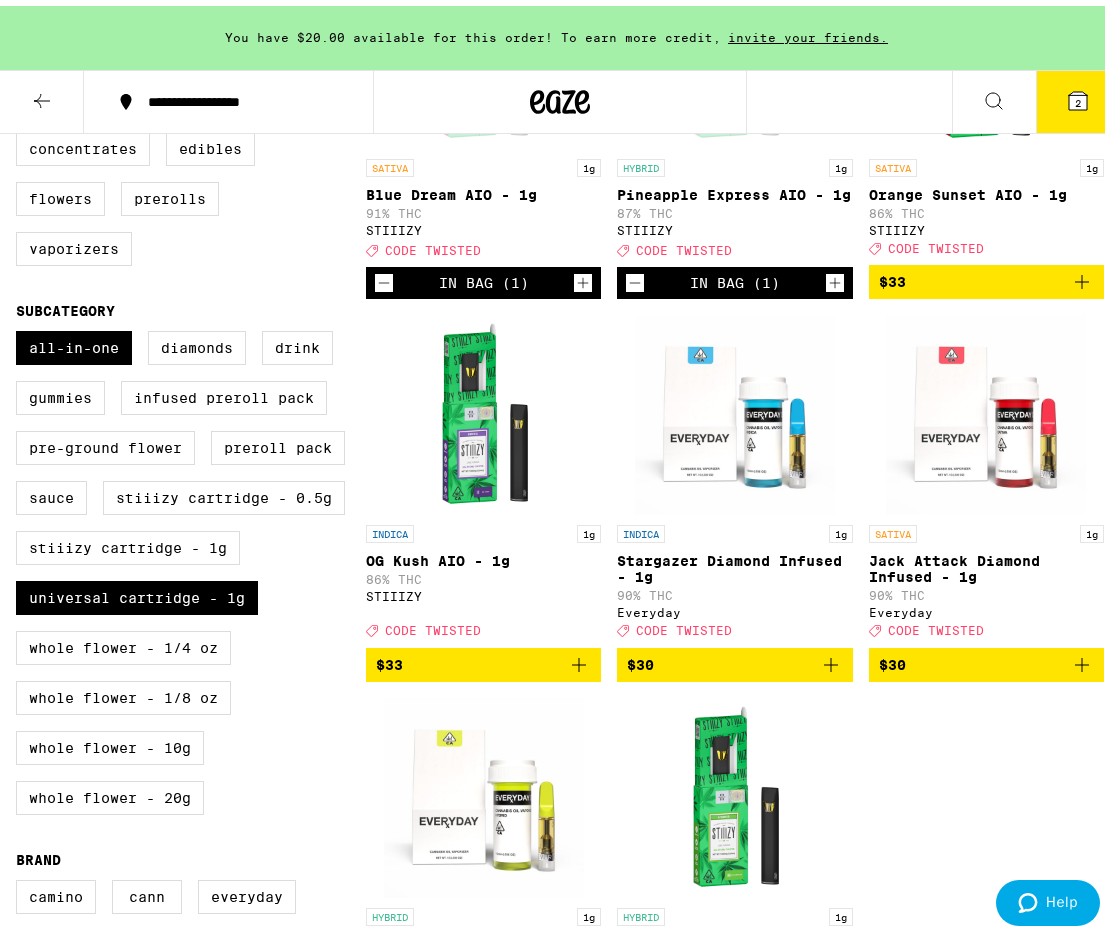 click 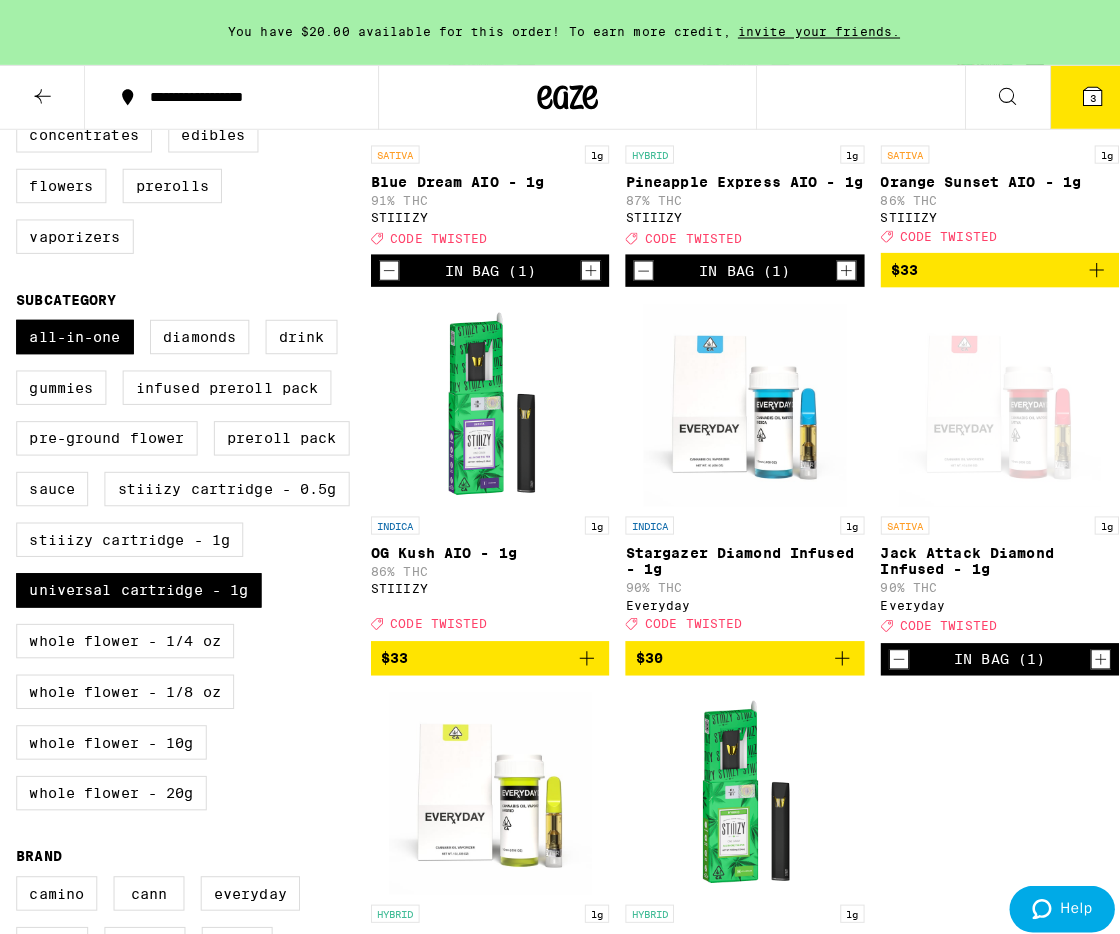 scroll, scrollTop: 412, scrollLeft: 0, axis: vertical 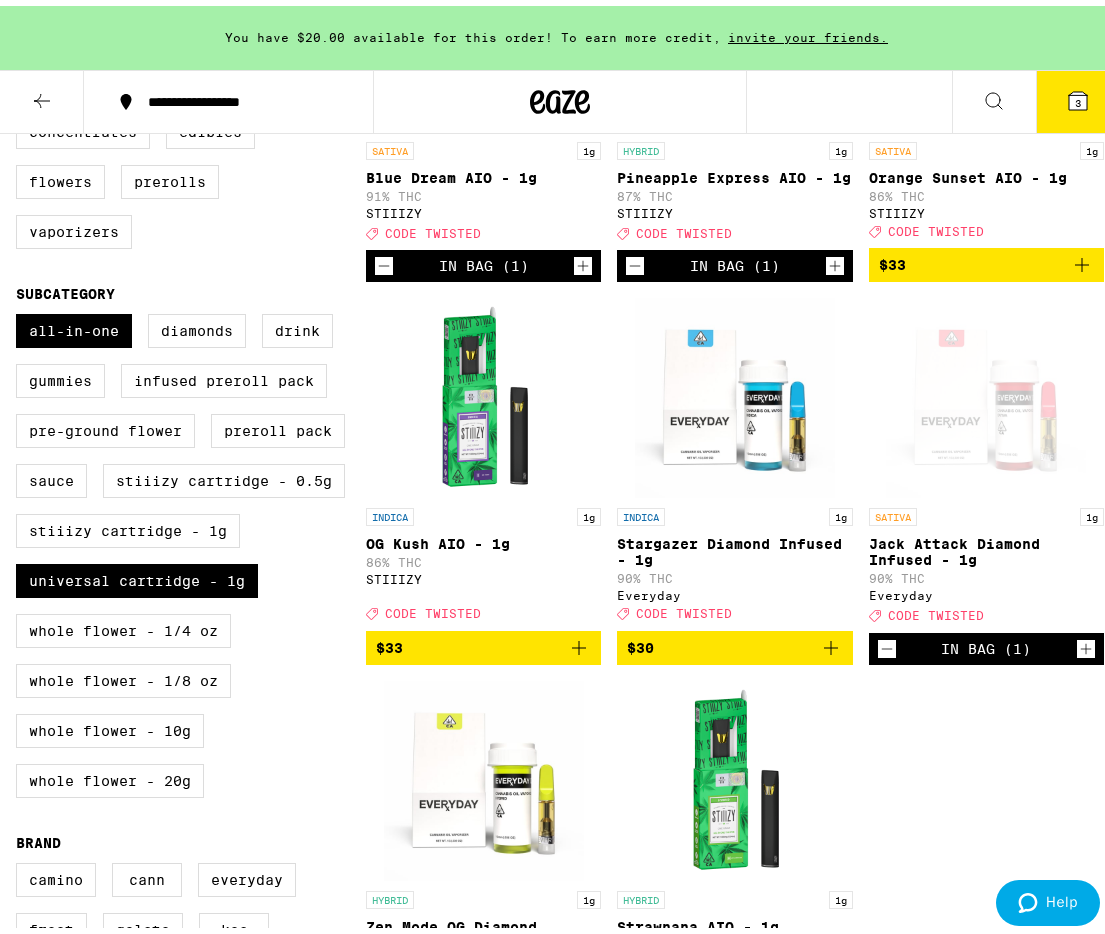 click 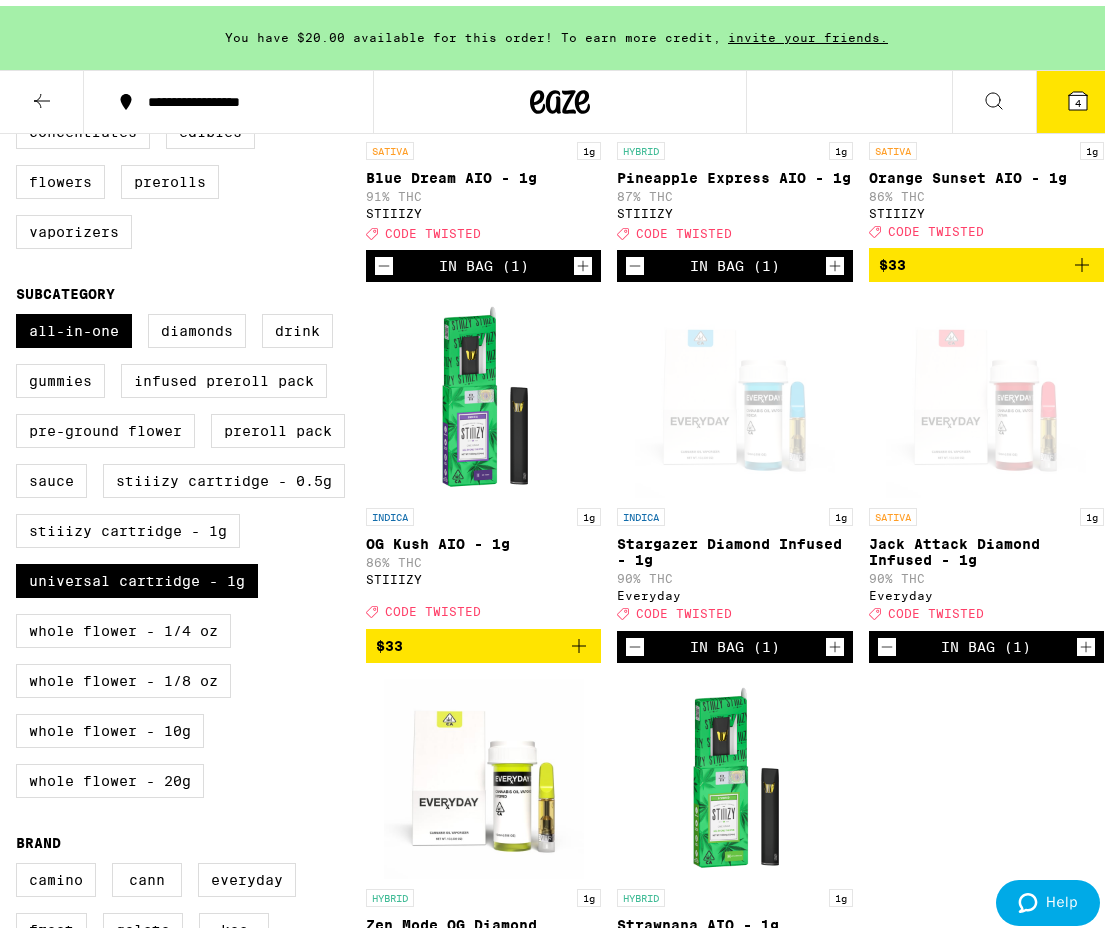 click on "4" at bounding box center (1078, 96) 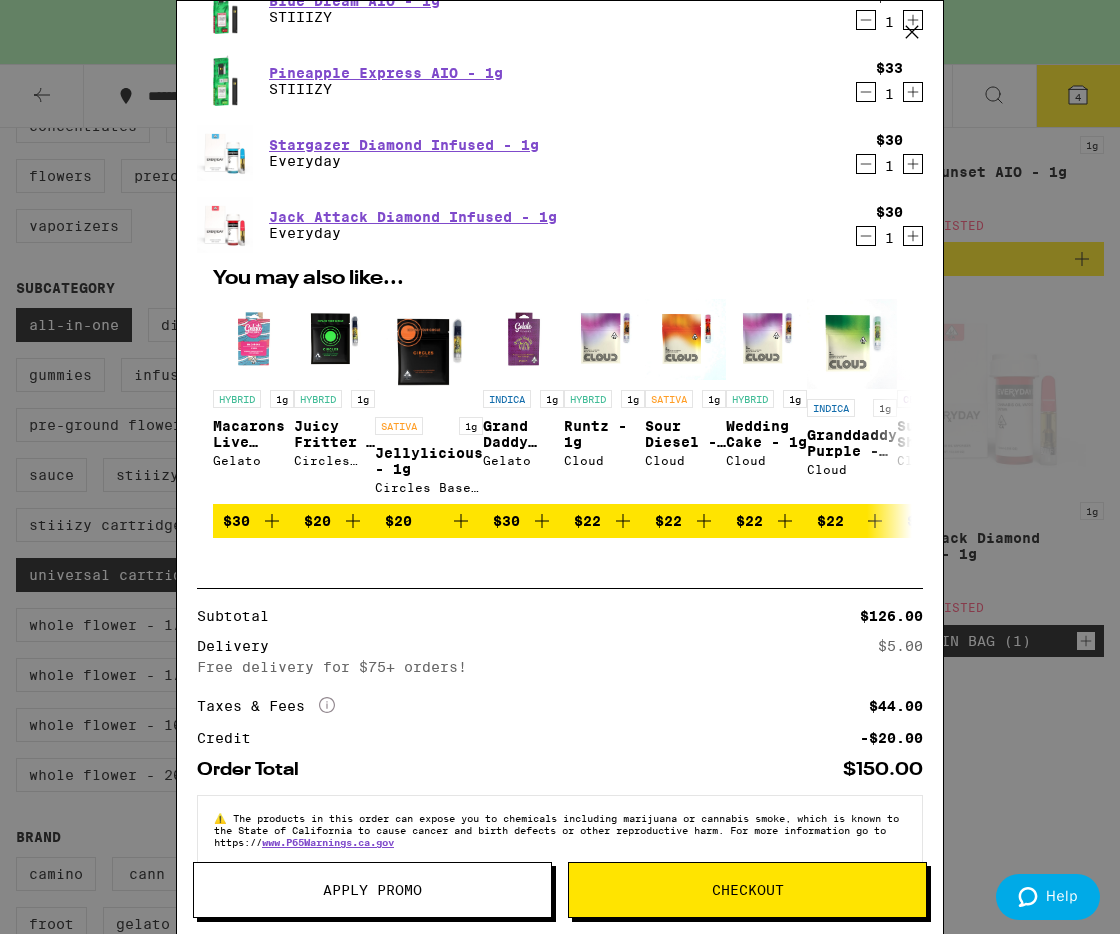 scroll, scrollTop: 0, scrollLeft: 0, axis: both 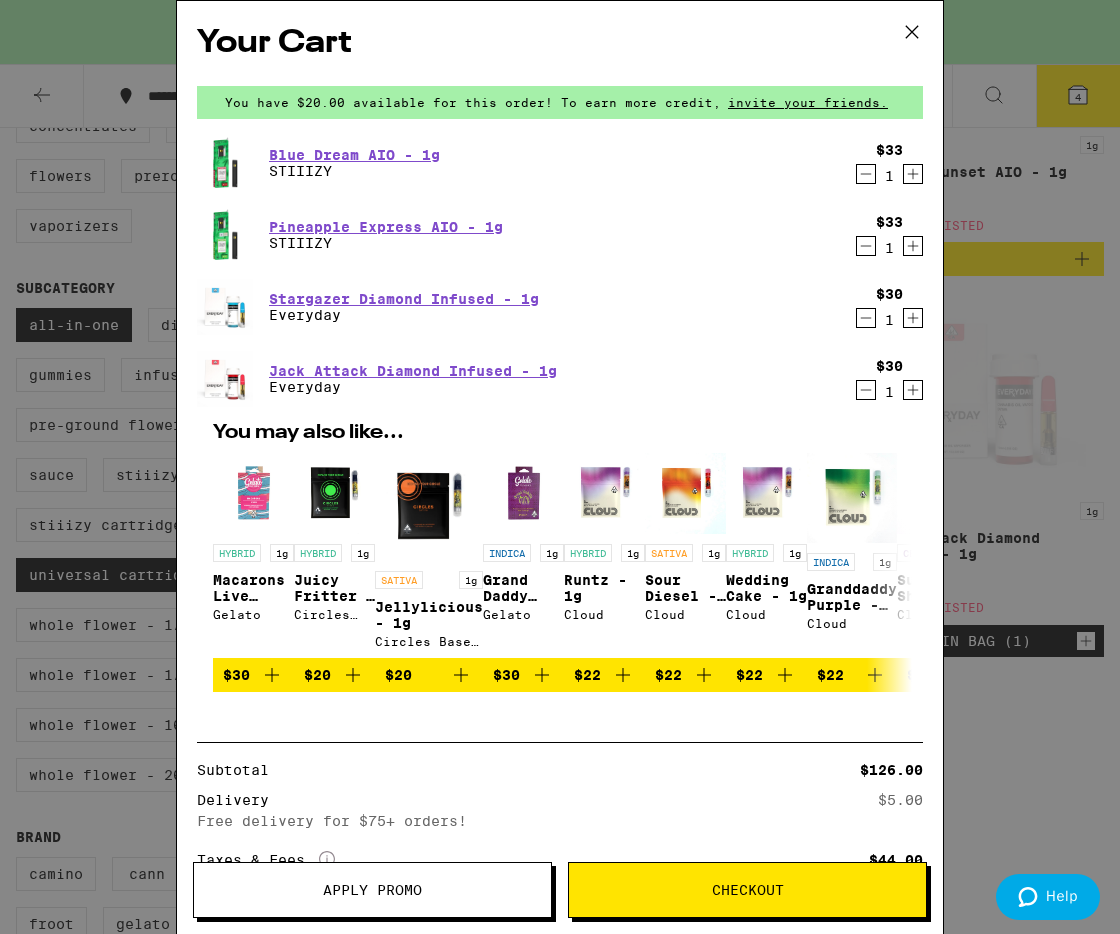 click 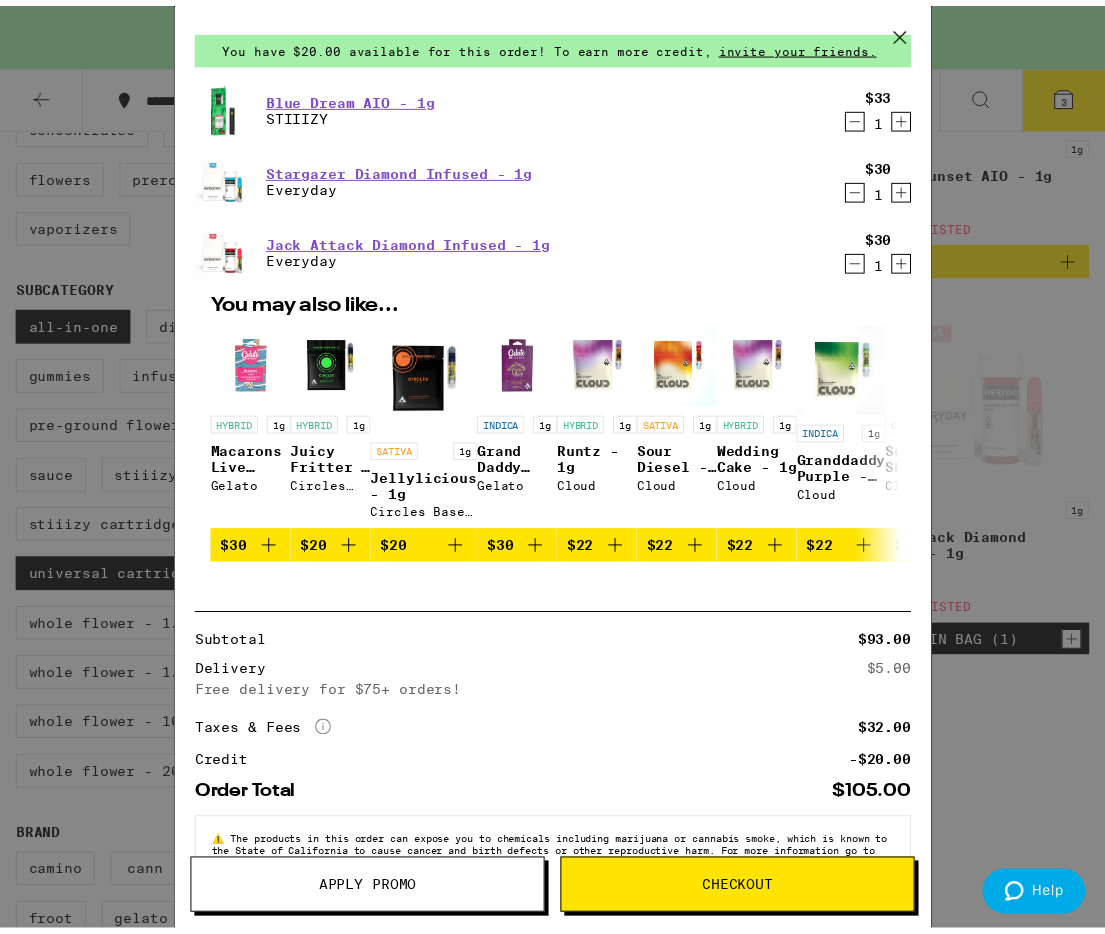 scroll, scrollTop: 0, scrollLeft: 0, axis: both 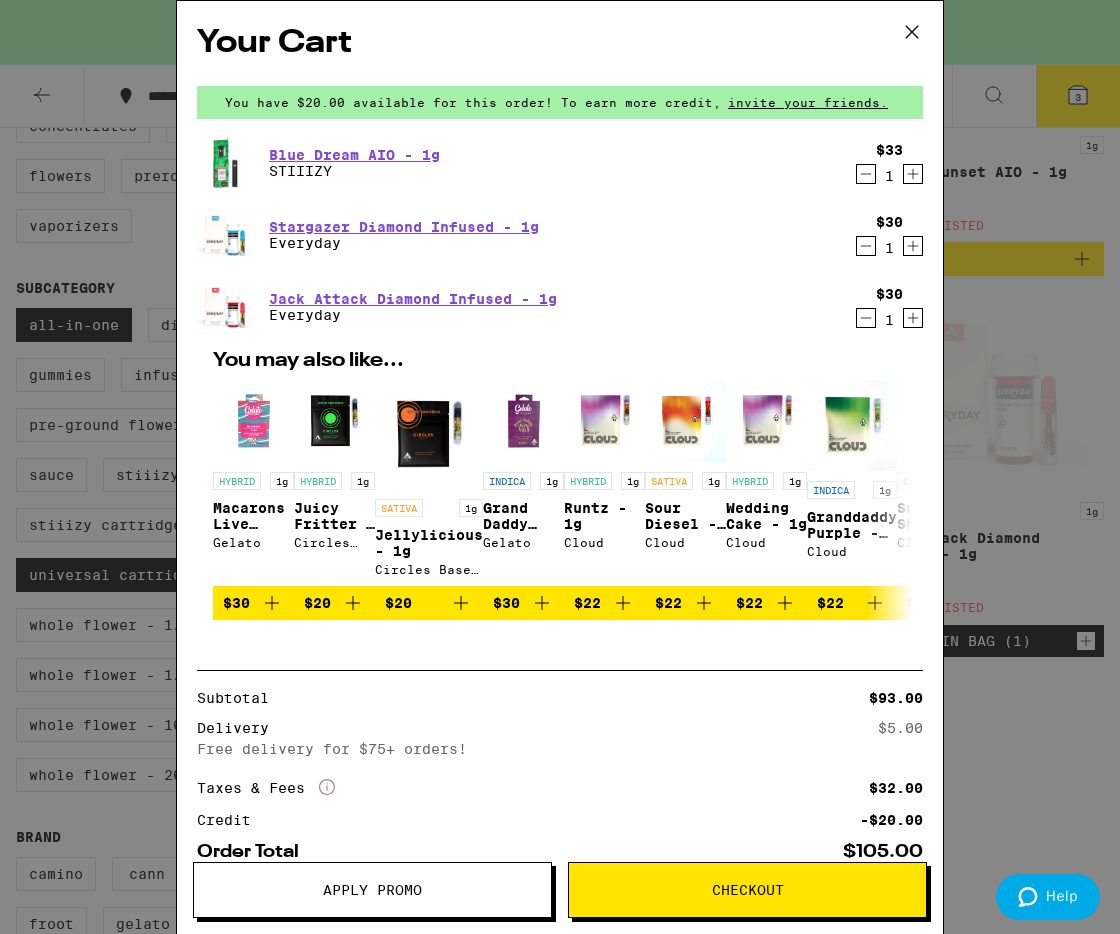 click on "Apply Promo" at bounding box center [372, 890] 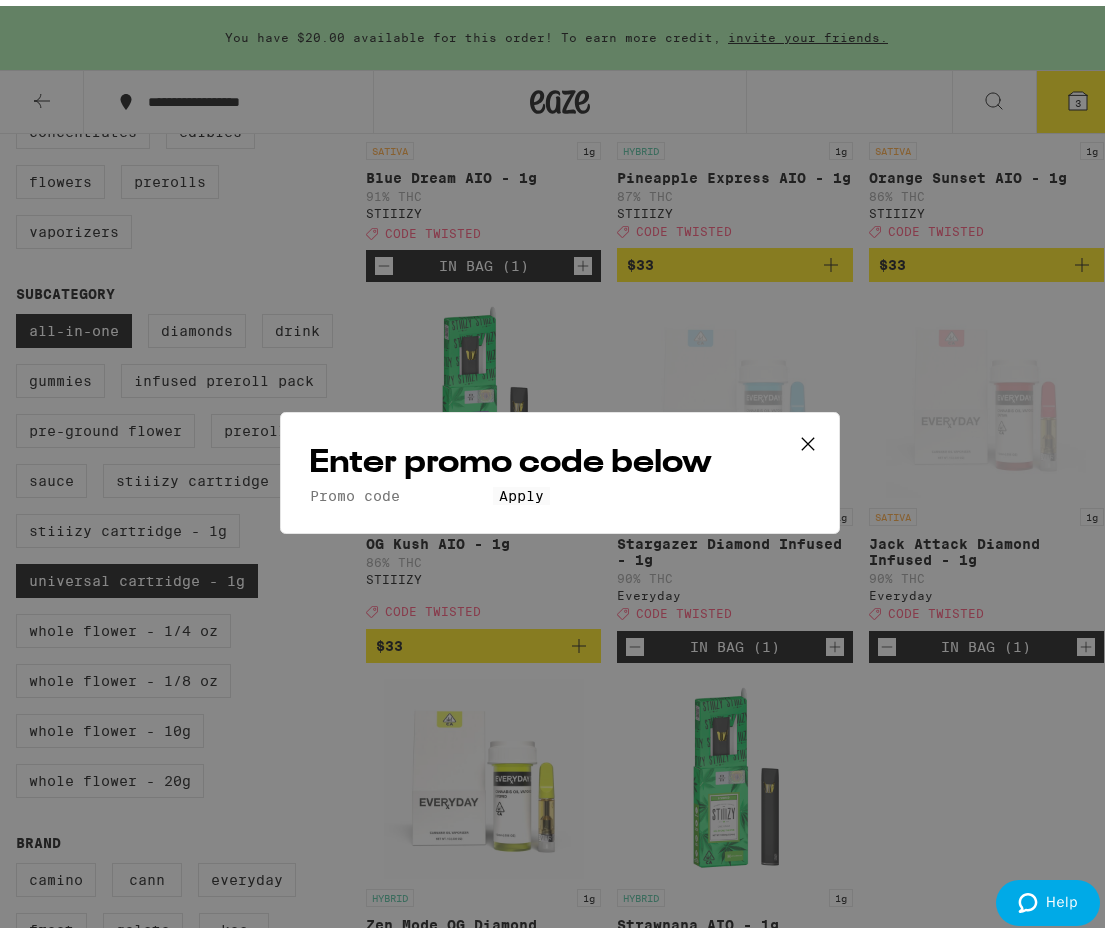 click on "Promo Code Apply" 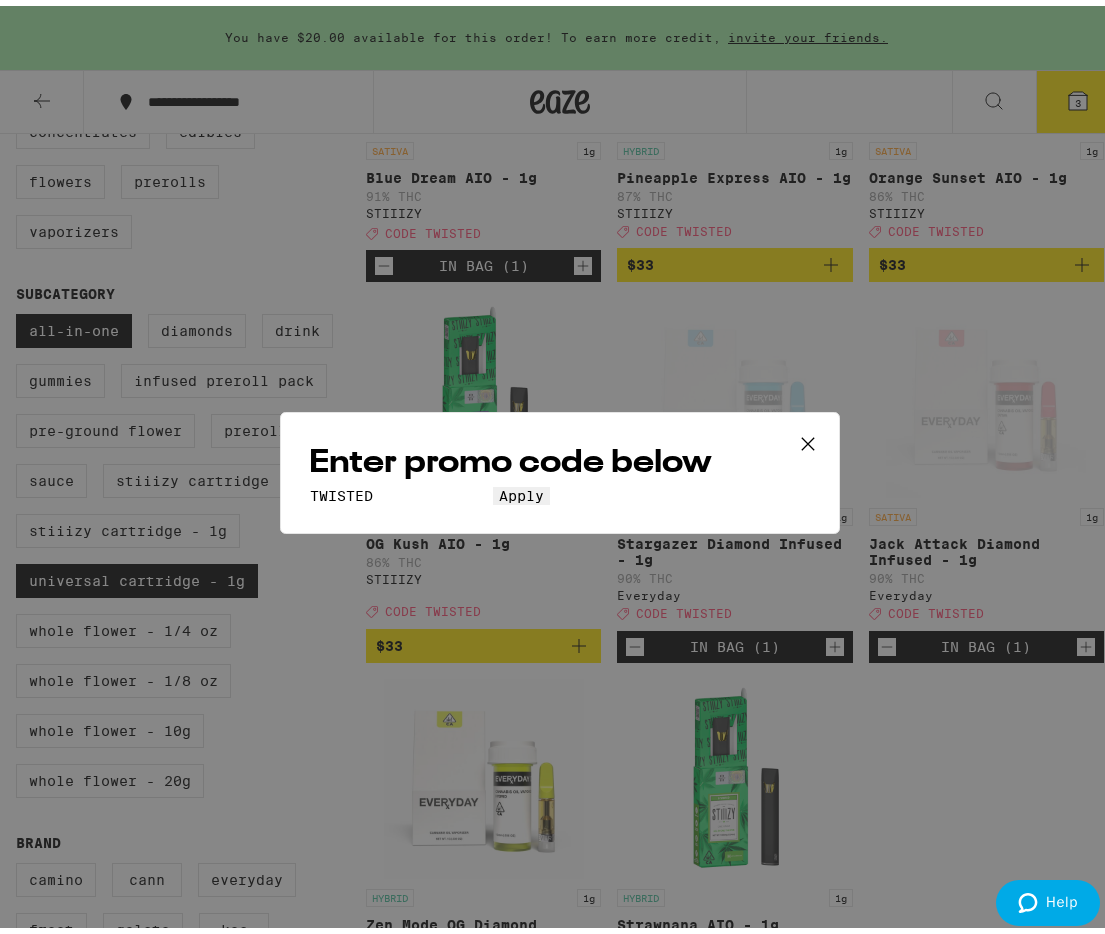 type on "TWISTED" 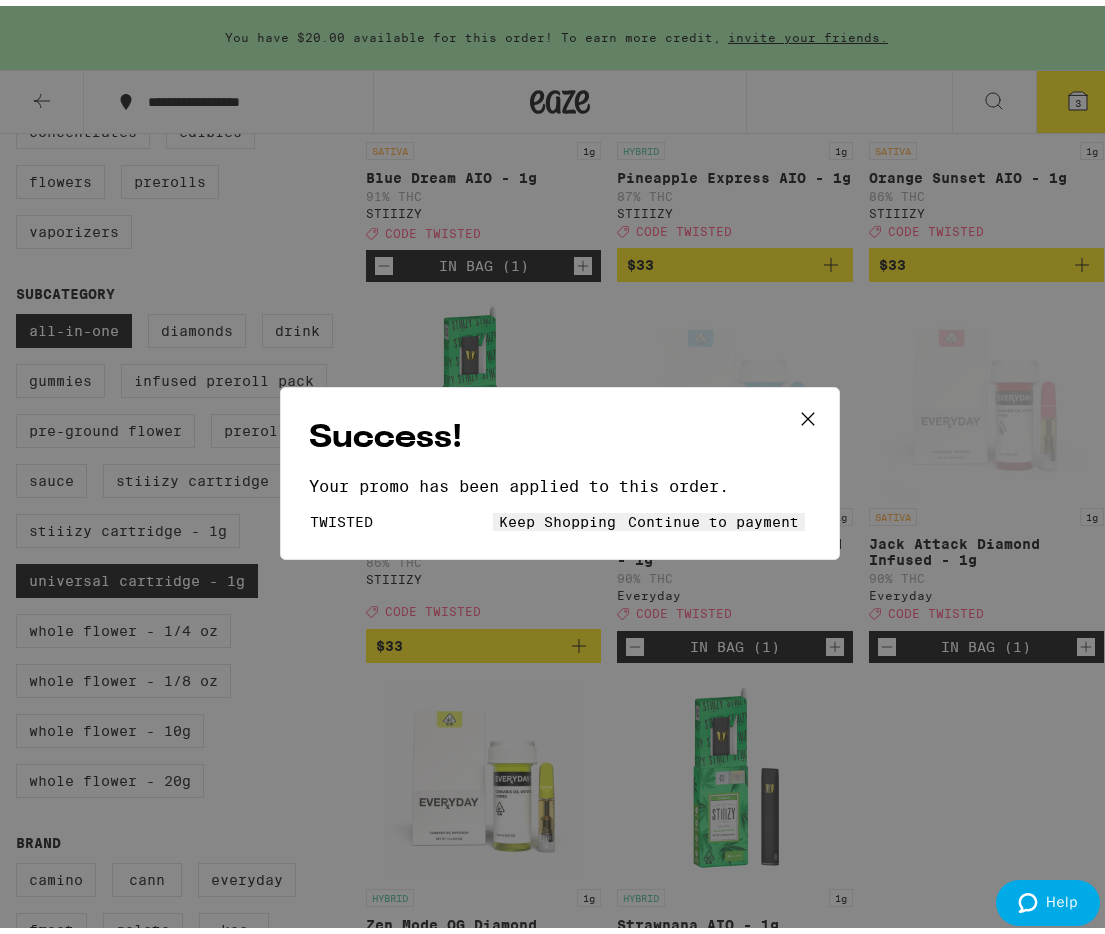 click on "Continue to payment" at bounding box center (713, 516) 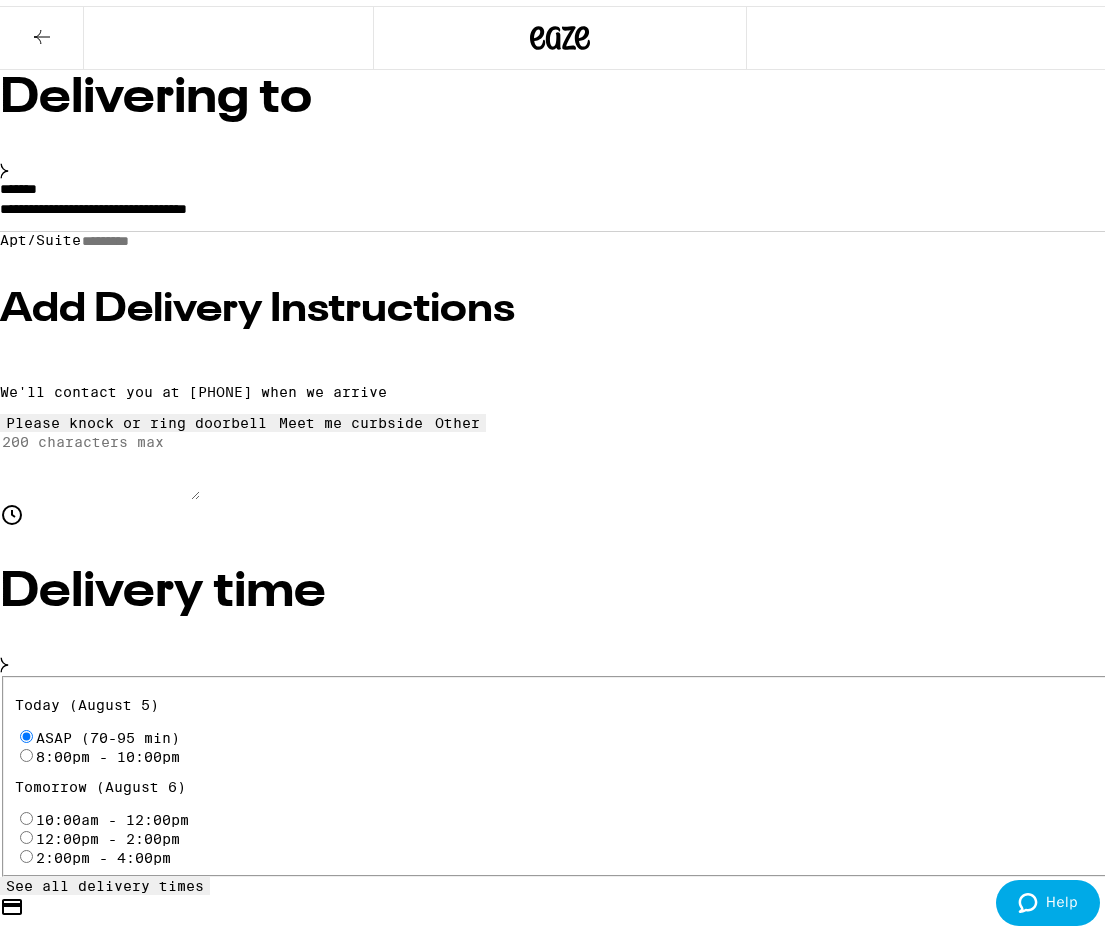 scroll, scrollTop: 150, scrollLeft: 0, axis: vertical 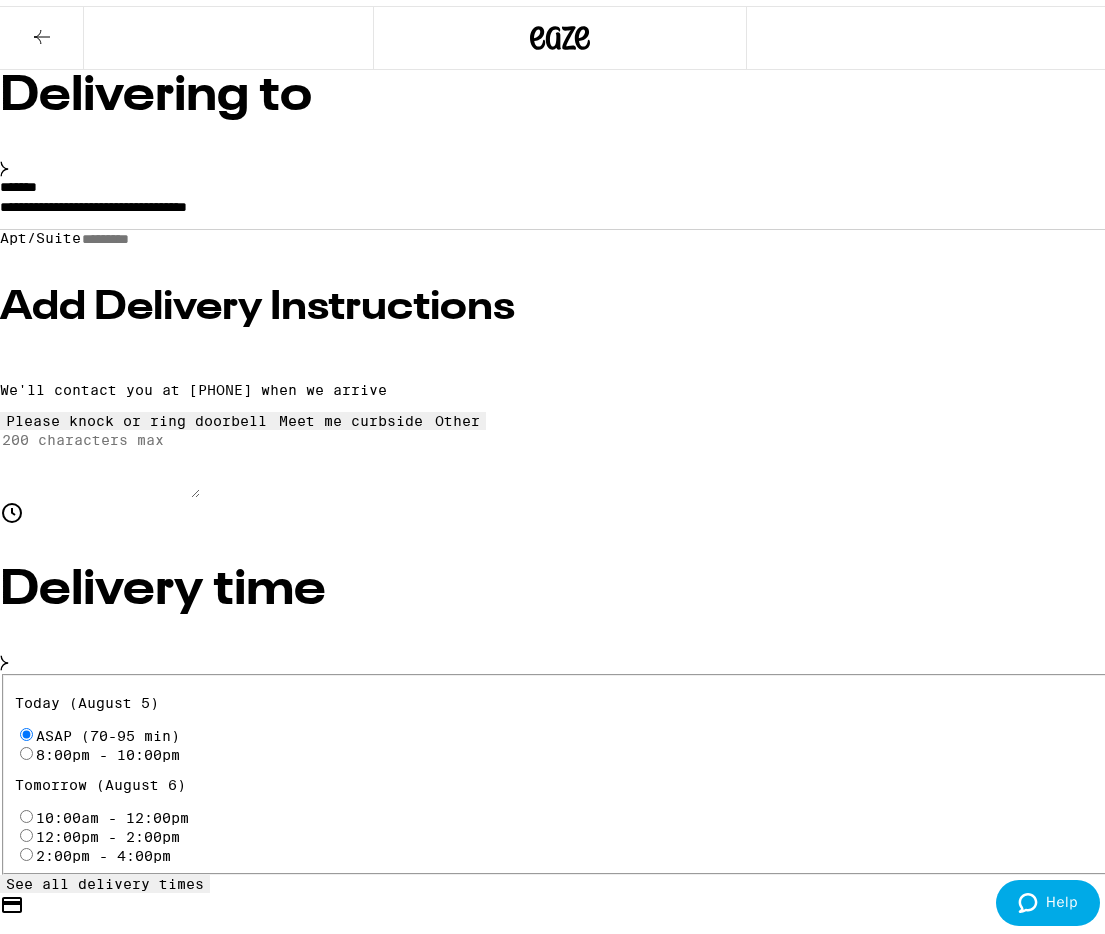 click on "Add Delivery Instructions" at bounding box center (560, 302) 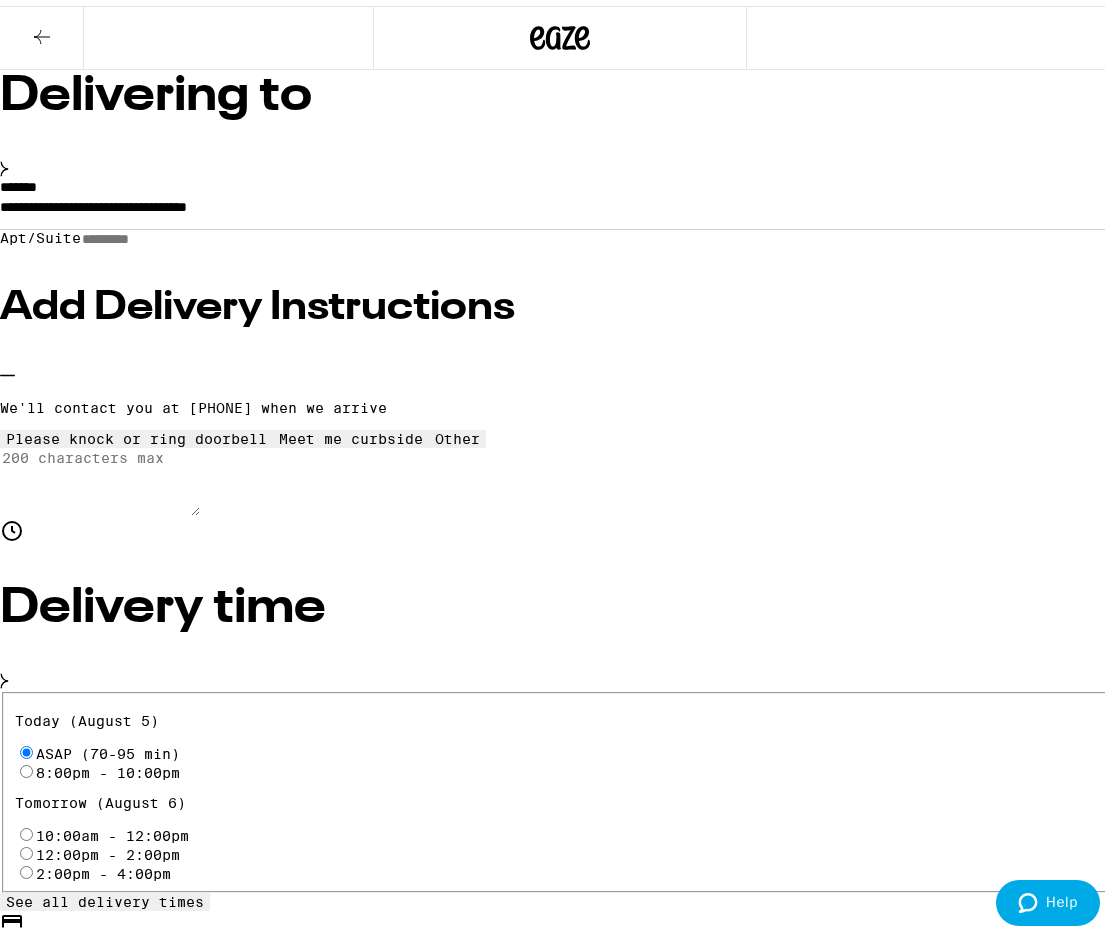 click on "Please knock or ring doorbell Meet me curbside Other" at bounding box center (560, 433) 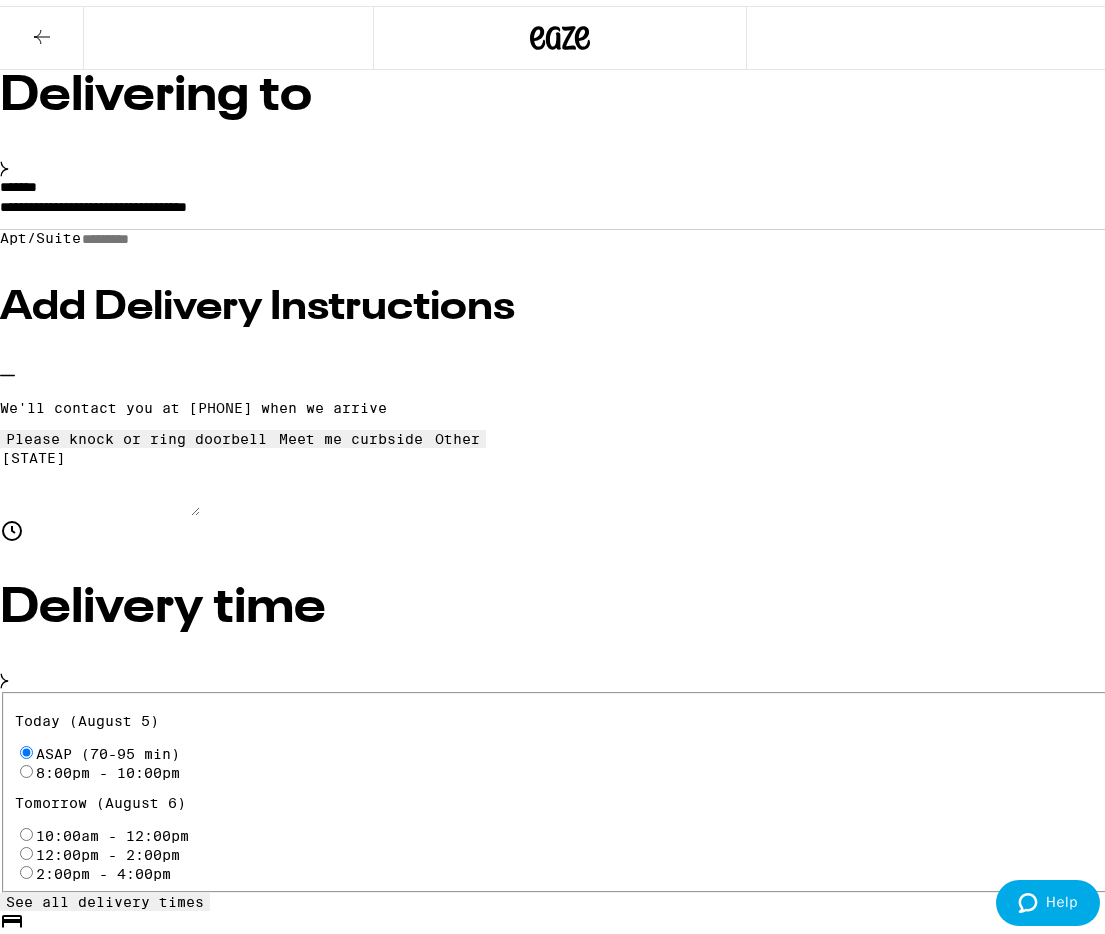 type on "C" 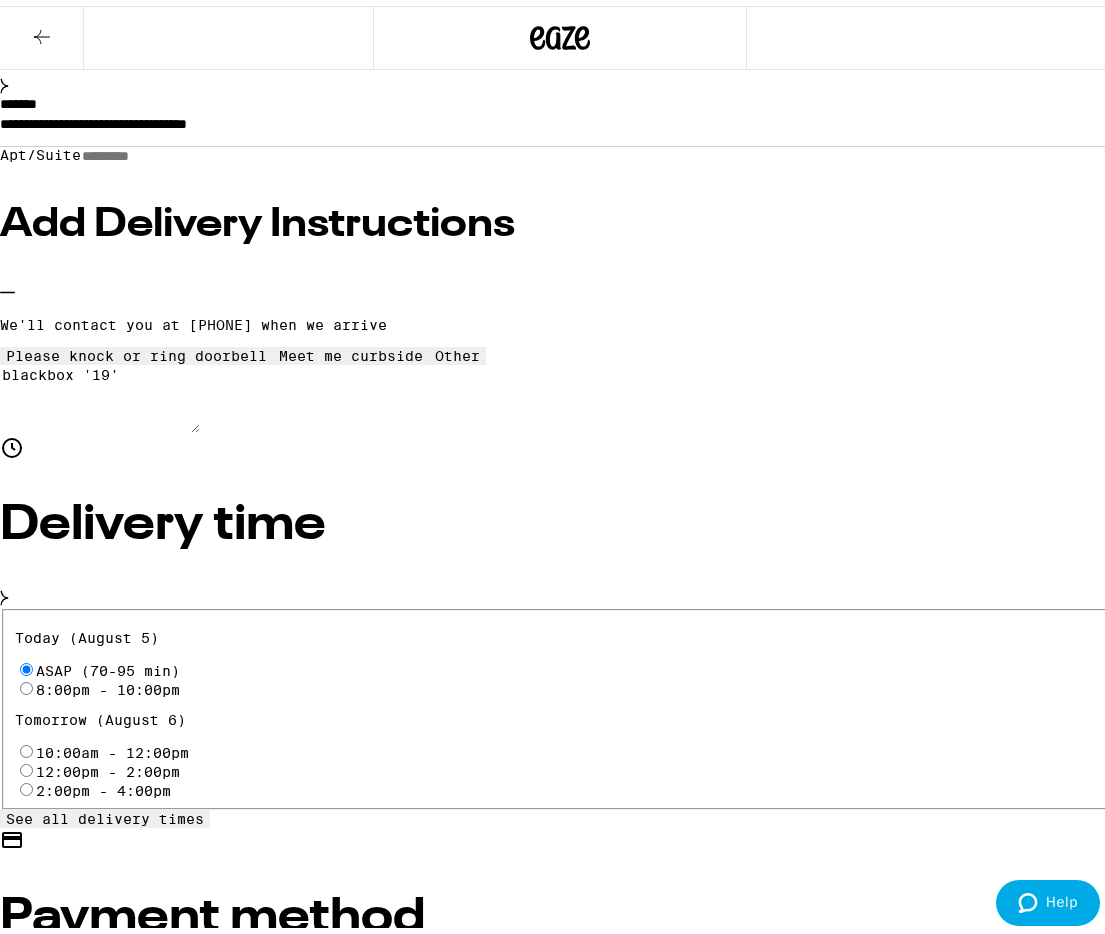 scroll, scrollTop: 0, scrollLeft: 0, axis: both 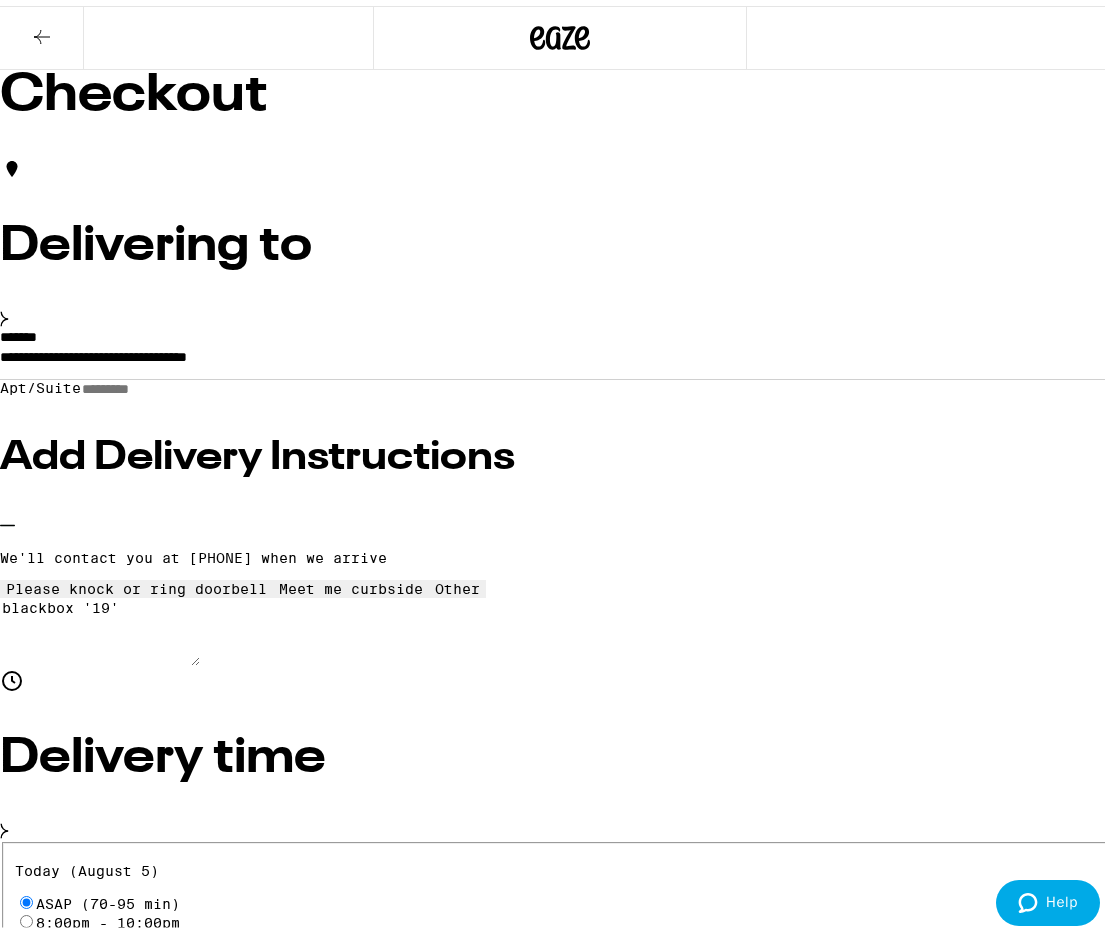 type on "blackbox '19'" 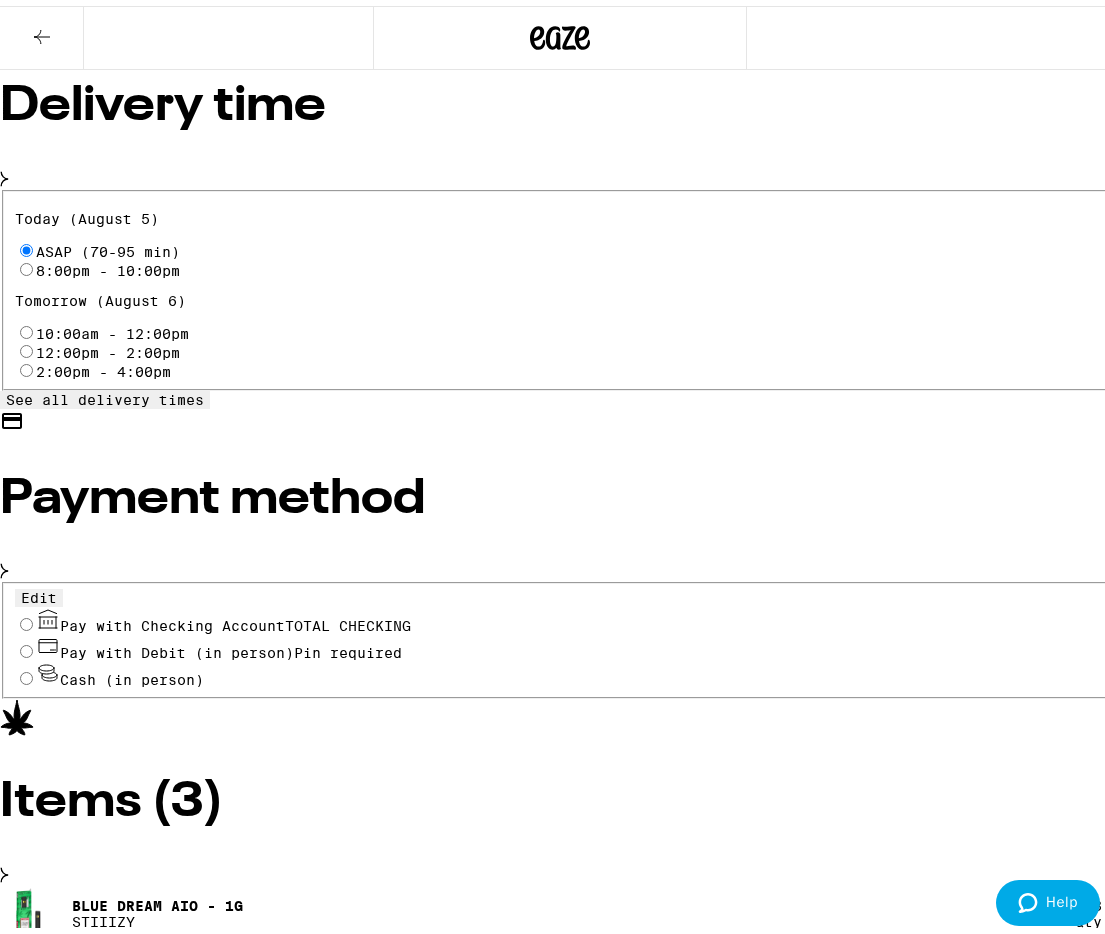 scroll, scrollTop: 761, scrollLeft: 0, axis: vertical 